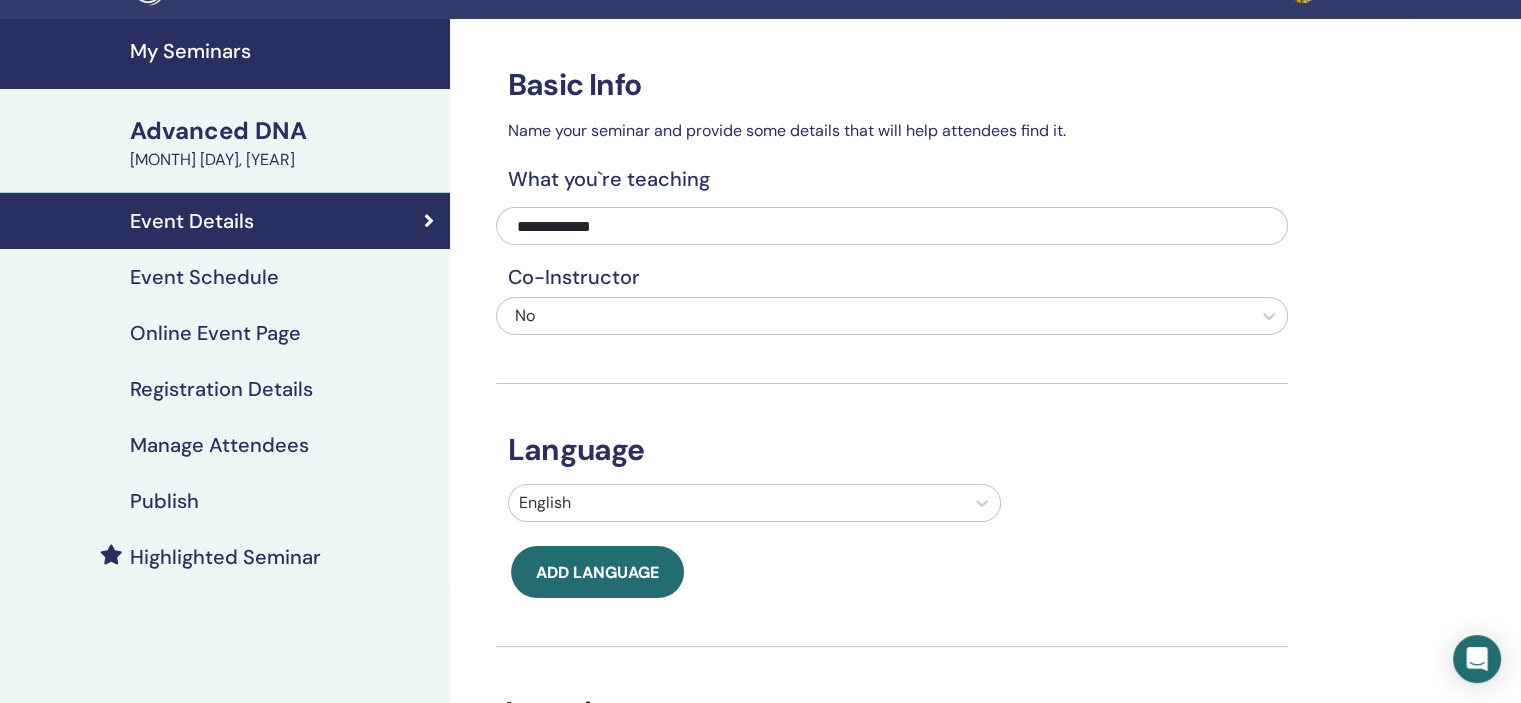 scroll, scrollTop: 0, scrollLeft: 0, axis: both 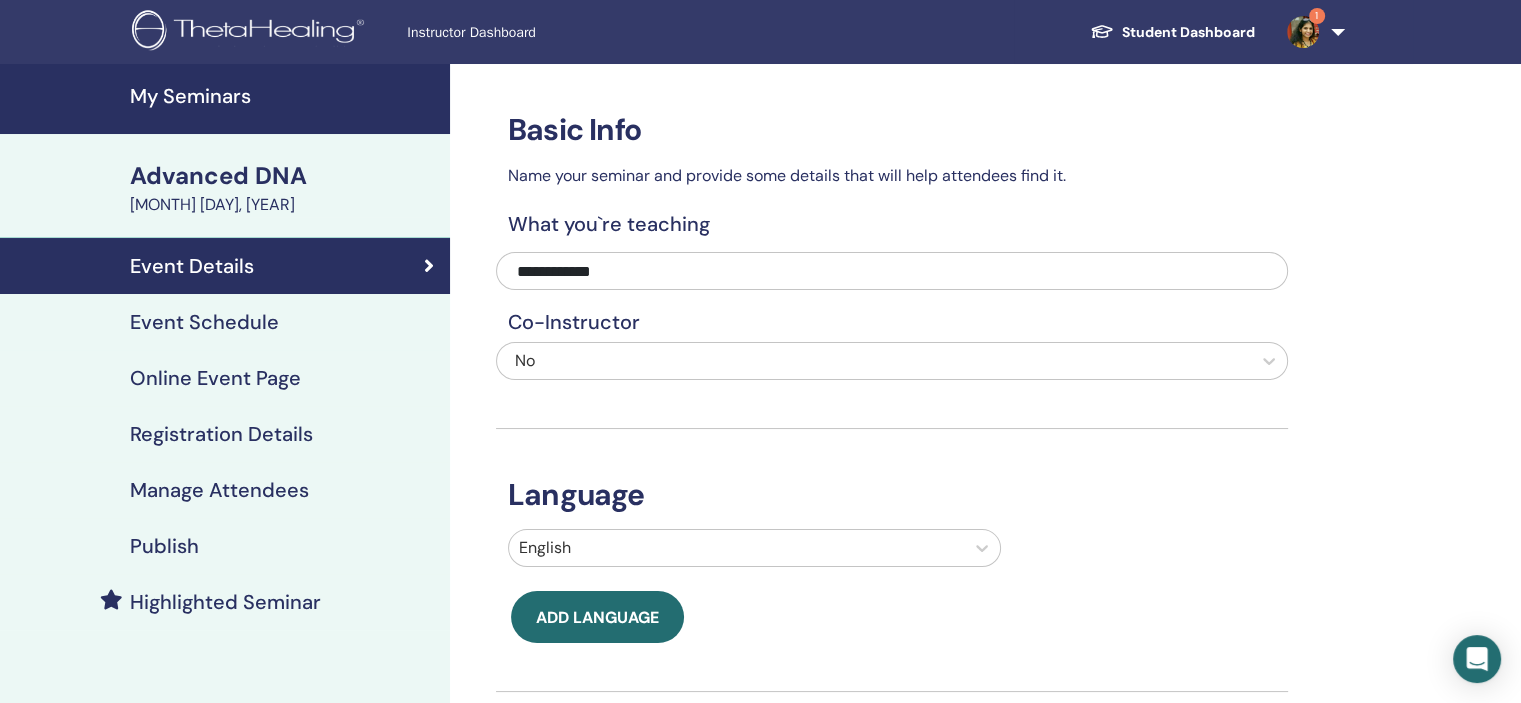 click on "Event Schedule" at bounding box center (204, 322) 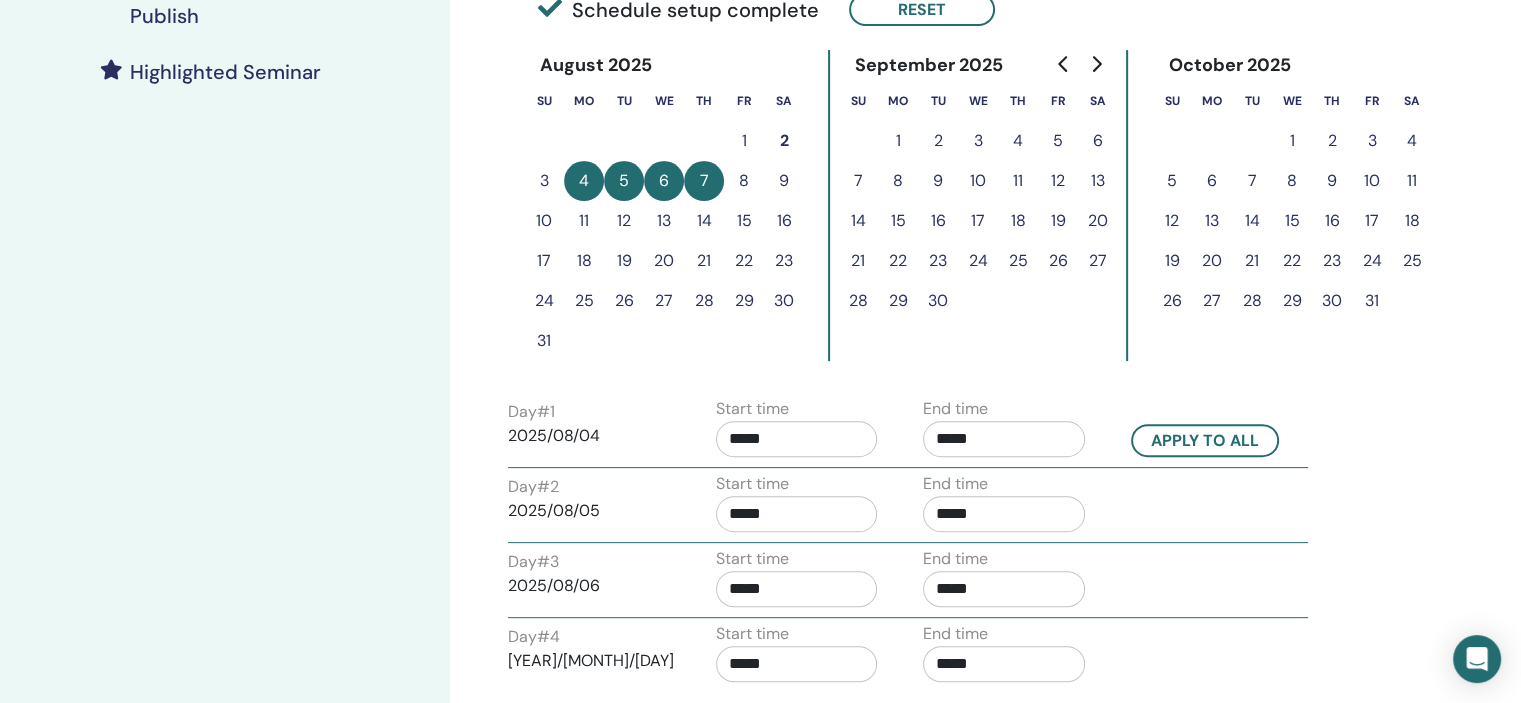 scroll, scrollTop: 800, scrollLeft: 0, axis: vertical 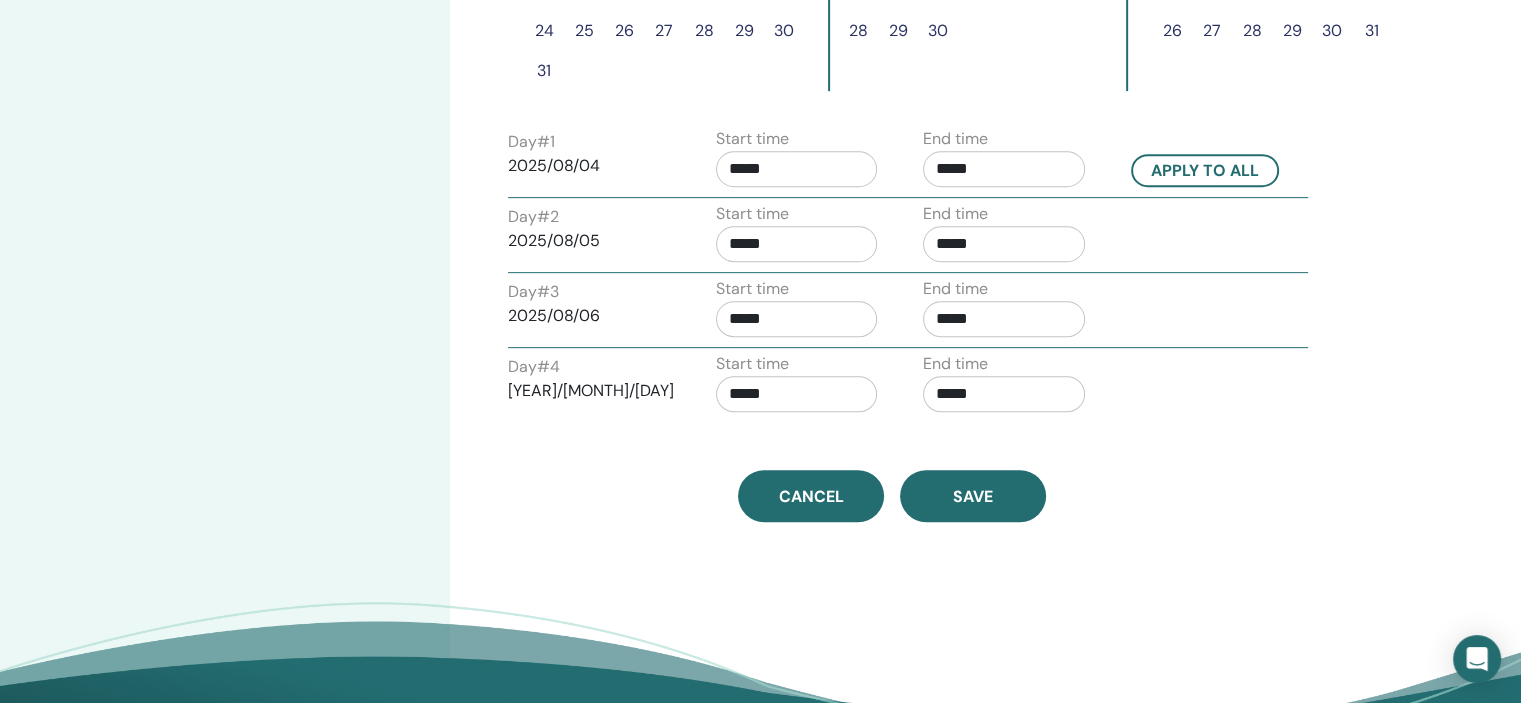click on "End time" at bounding box center (955, 139) 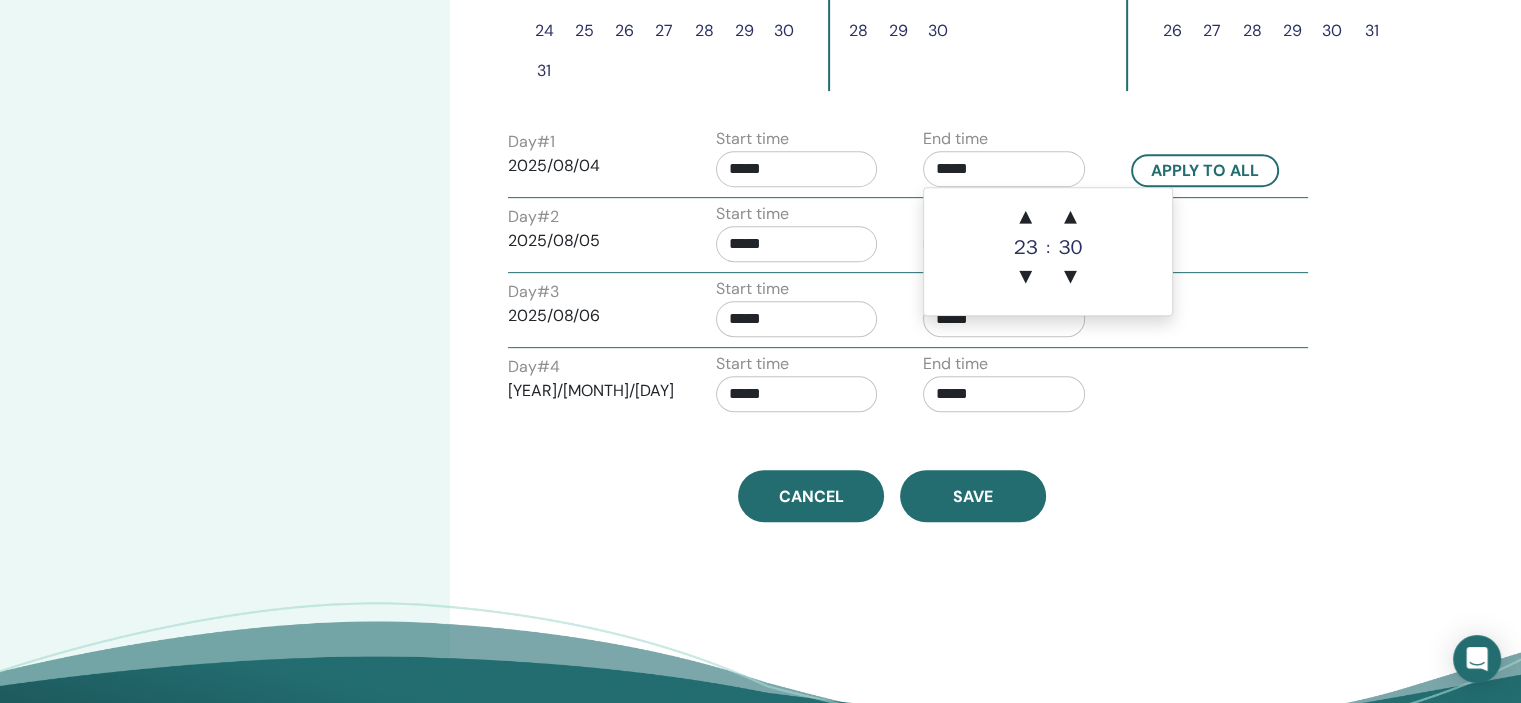 click on "*****" at bounding box center [1004, 169] 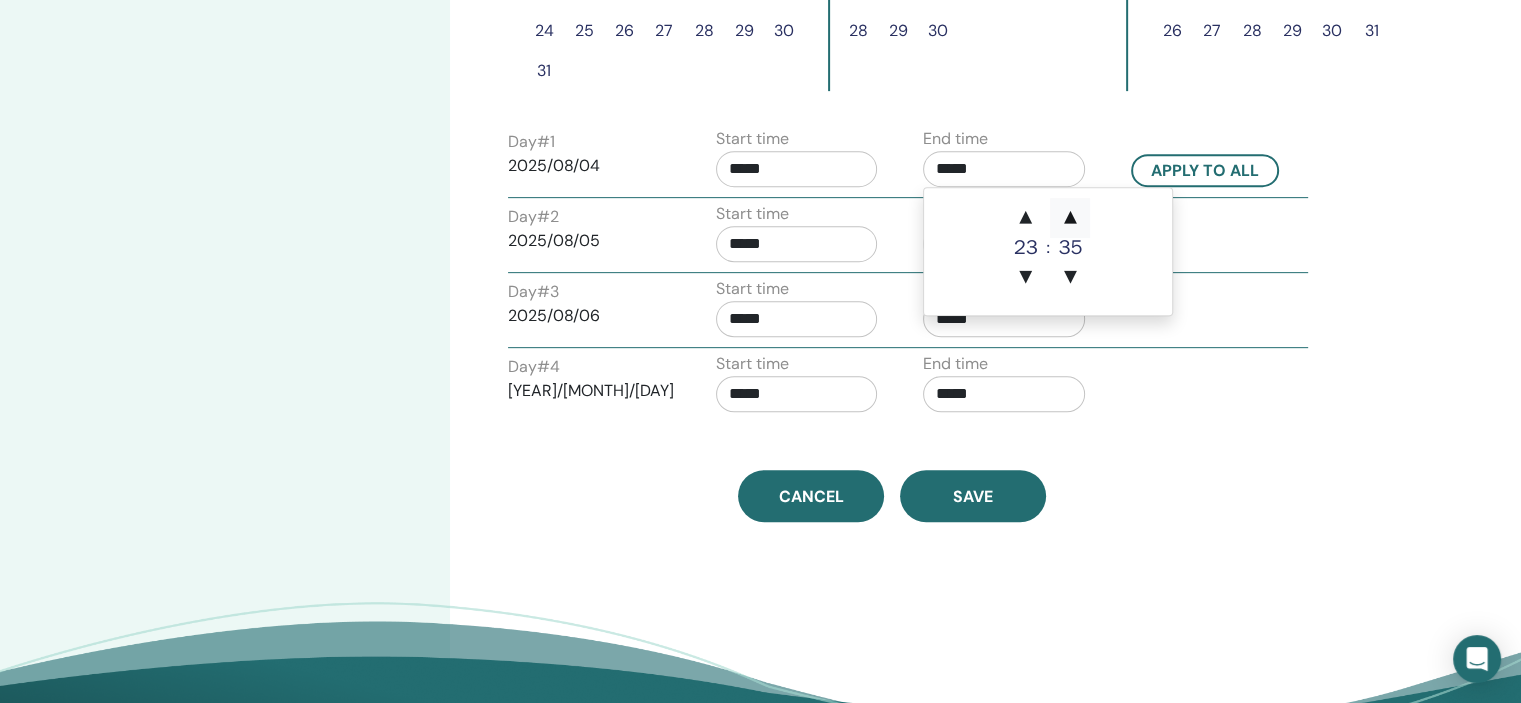 click on "▲" at bounding box center (1070, 218) 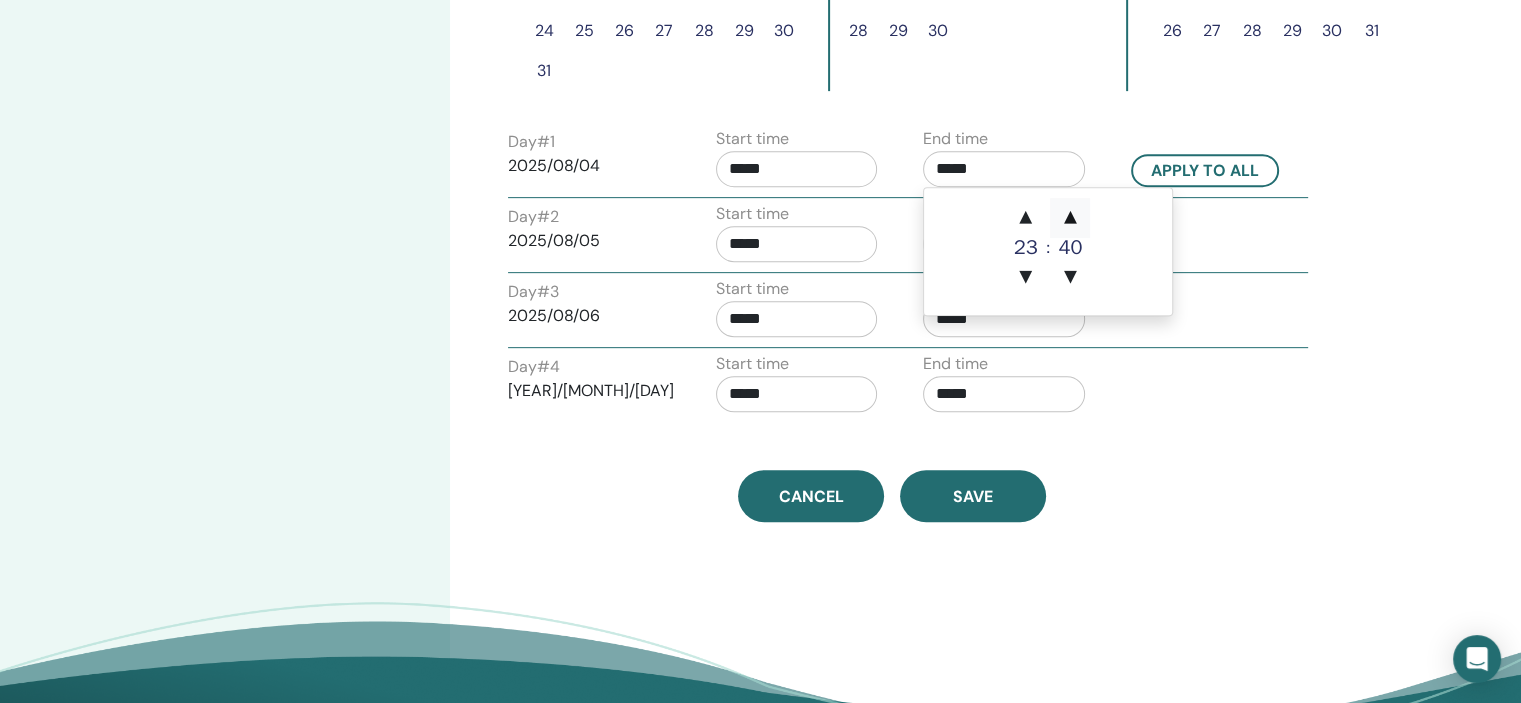 click on "▲" at bounding box center (1070, 218) 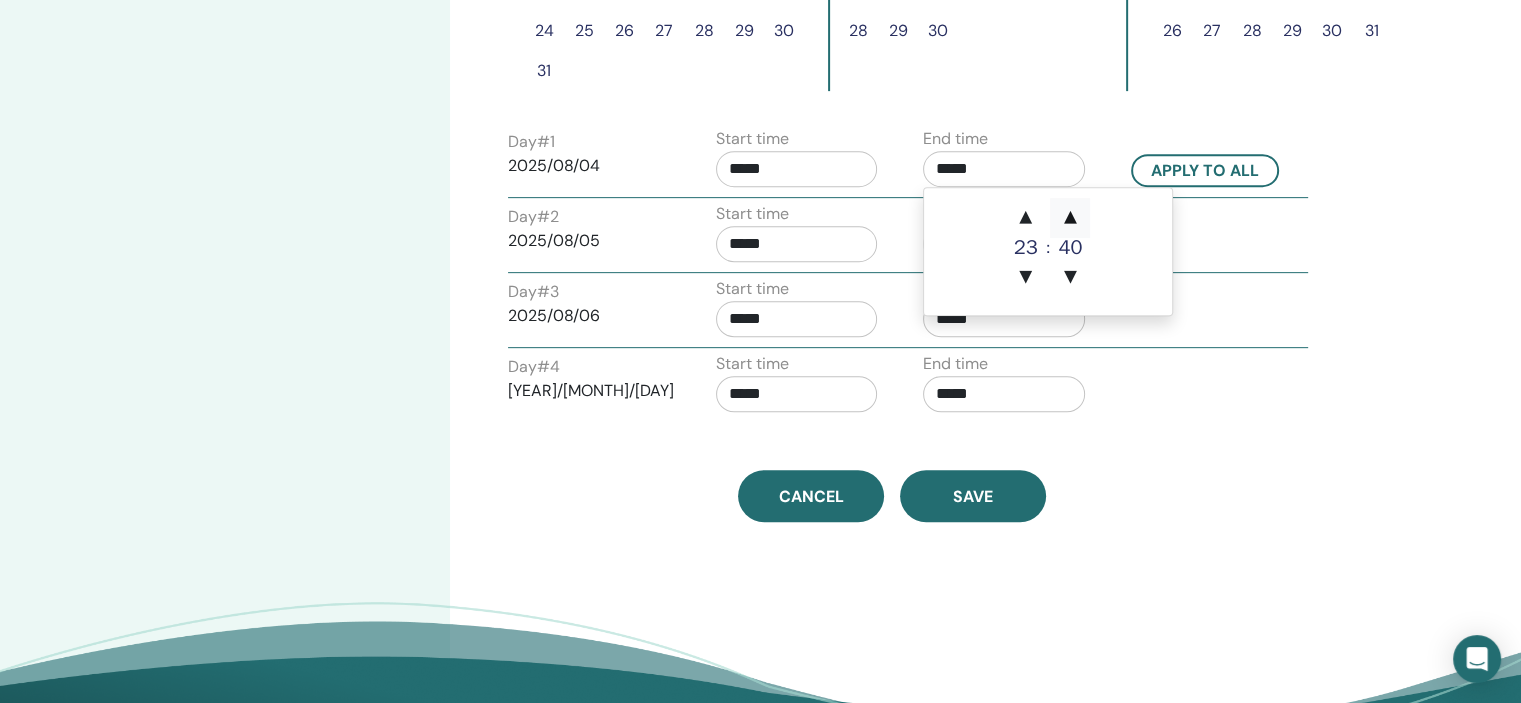 click on "▲" at bounding box center [1070, 218] 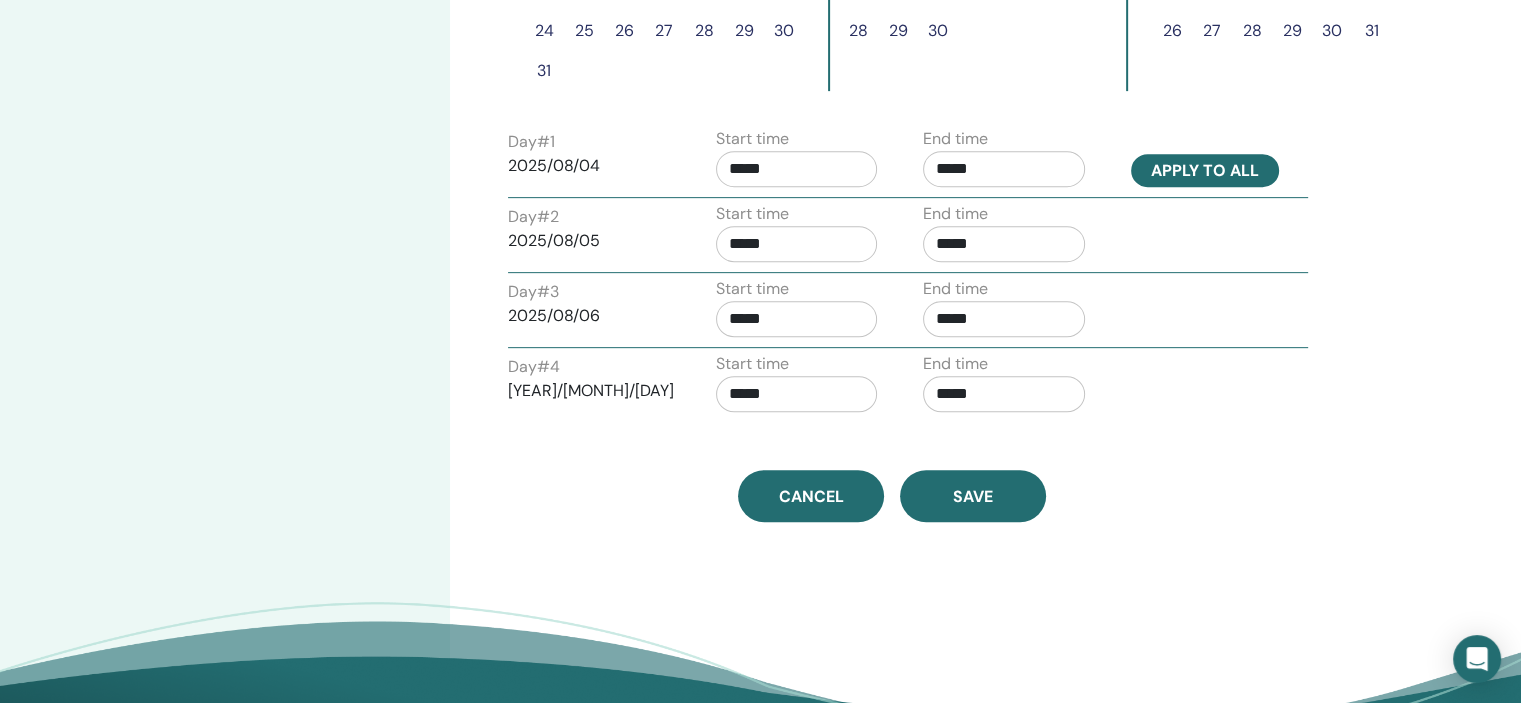 click on "Apply to all" at bounding box center (1205, 170) 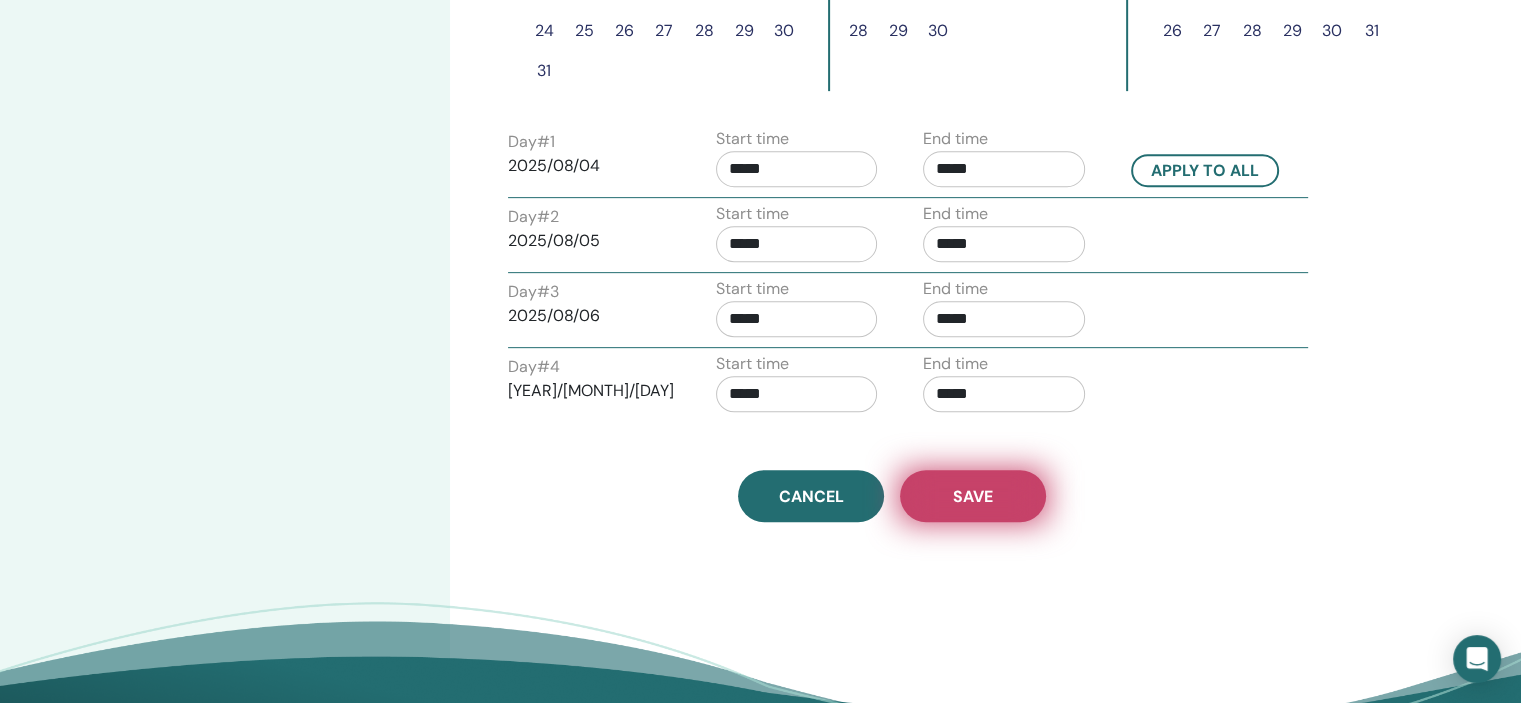click on "Save" at bounding box center [973, 496] 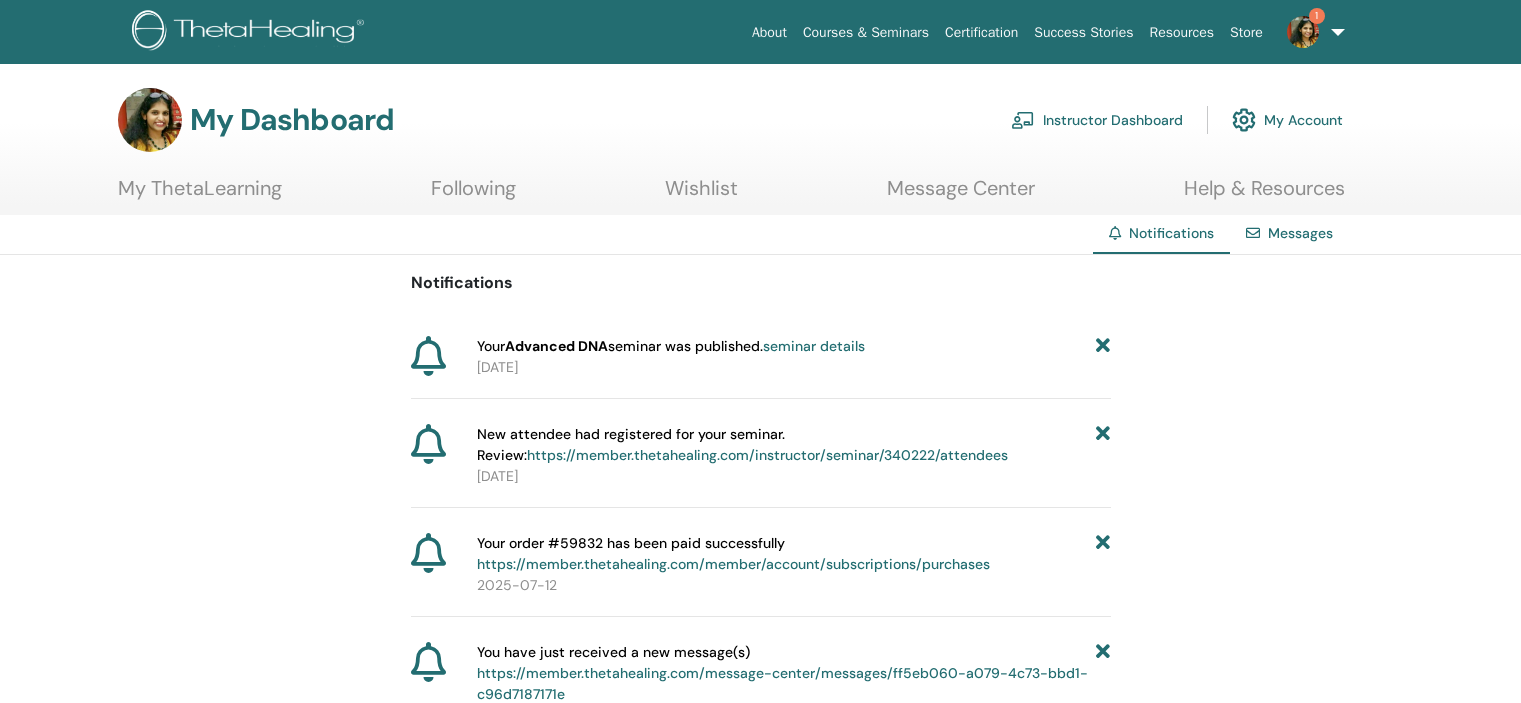 scroll, scrollTop: 0, scrollLeft: 0, axis: both 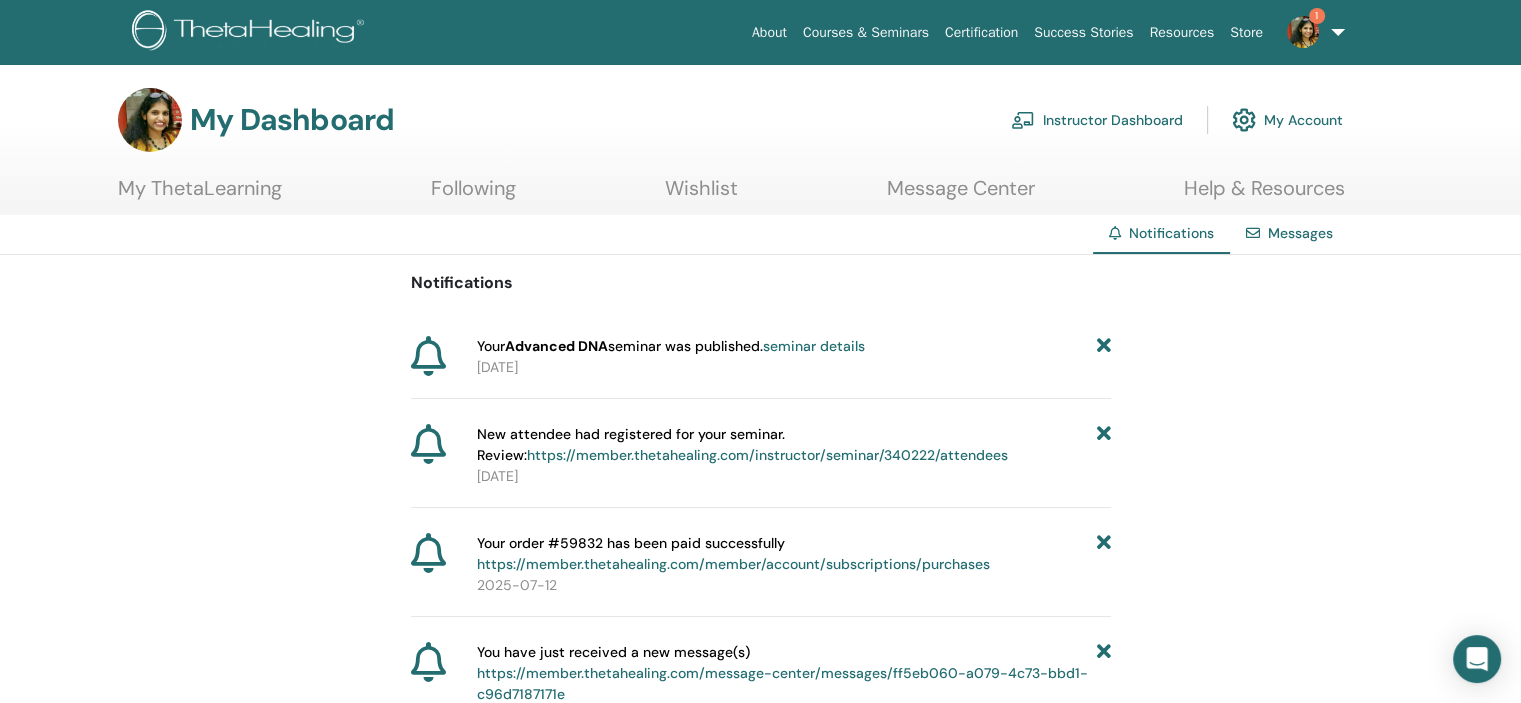 click at bounding box center (1103, 346) 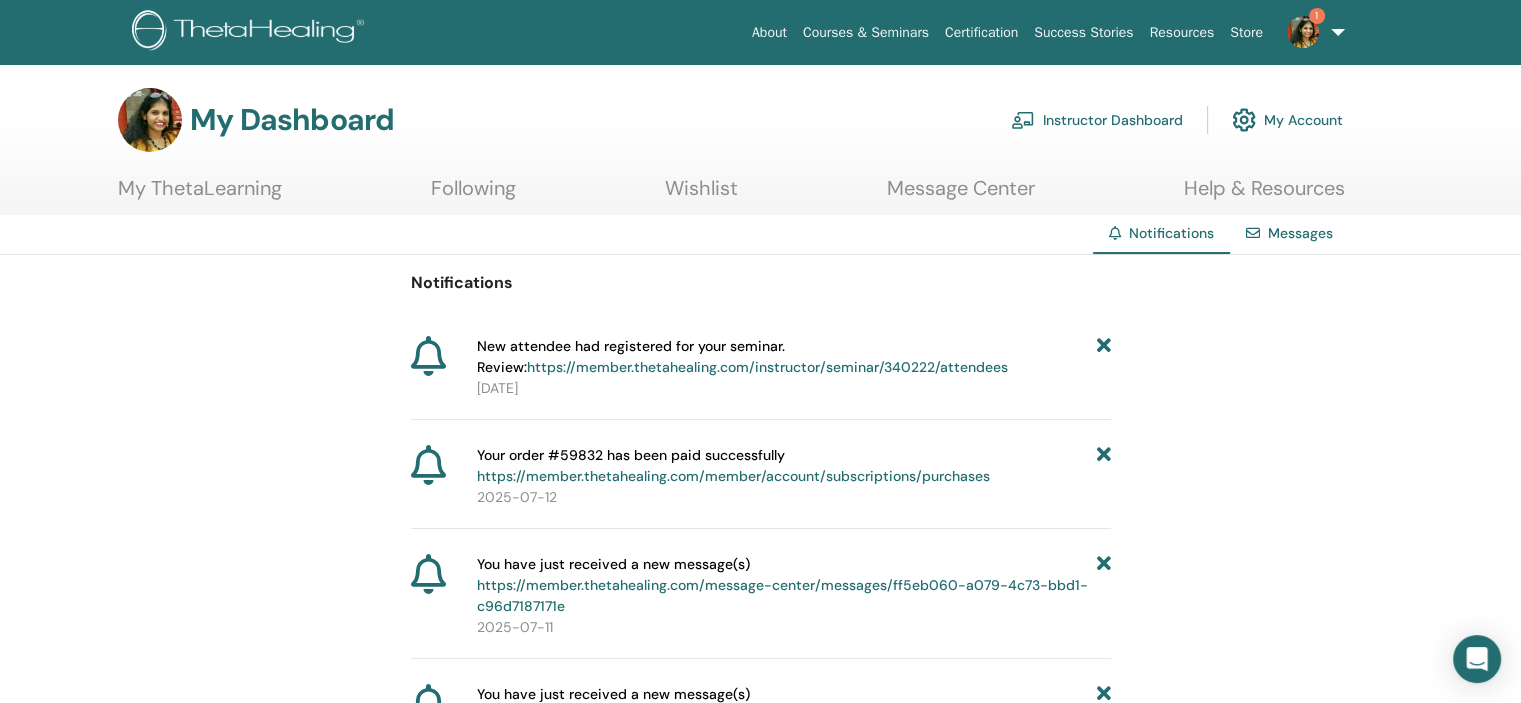 click on "Instructor Dashboard" at bounding box center [1097, 120] 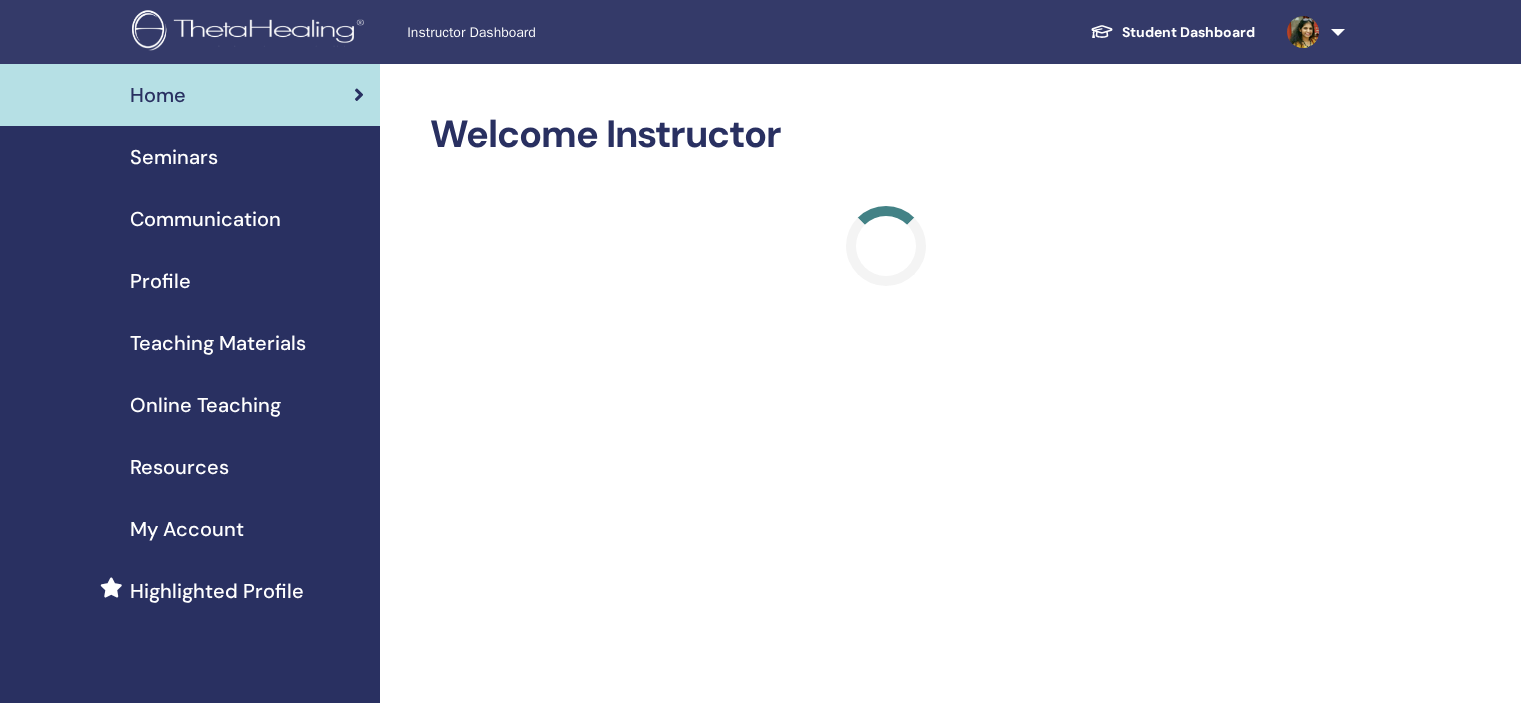 scroll, scrollTop: 0, scrollLeft: 0, axis: both 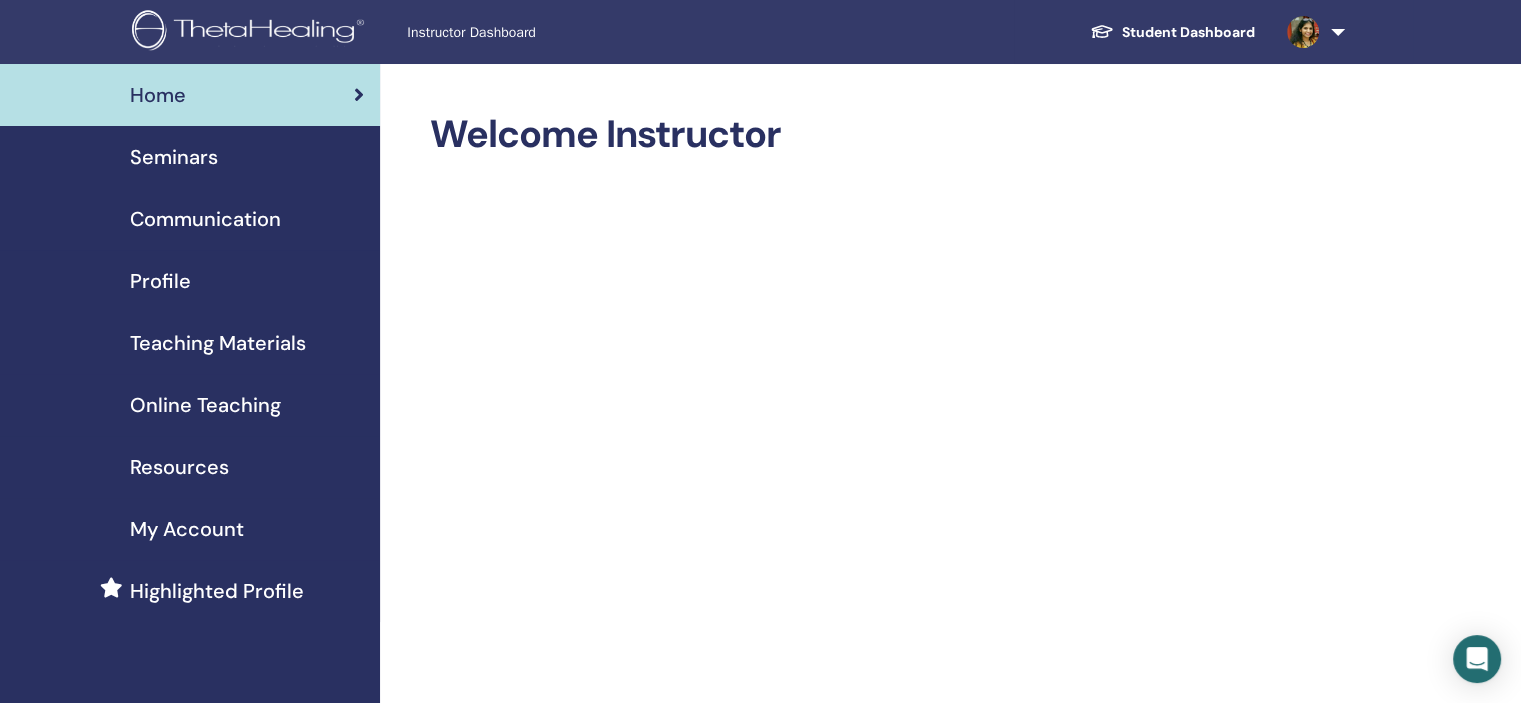 click on "Seminars" at bounding box center (174, 157) 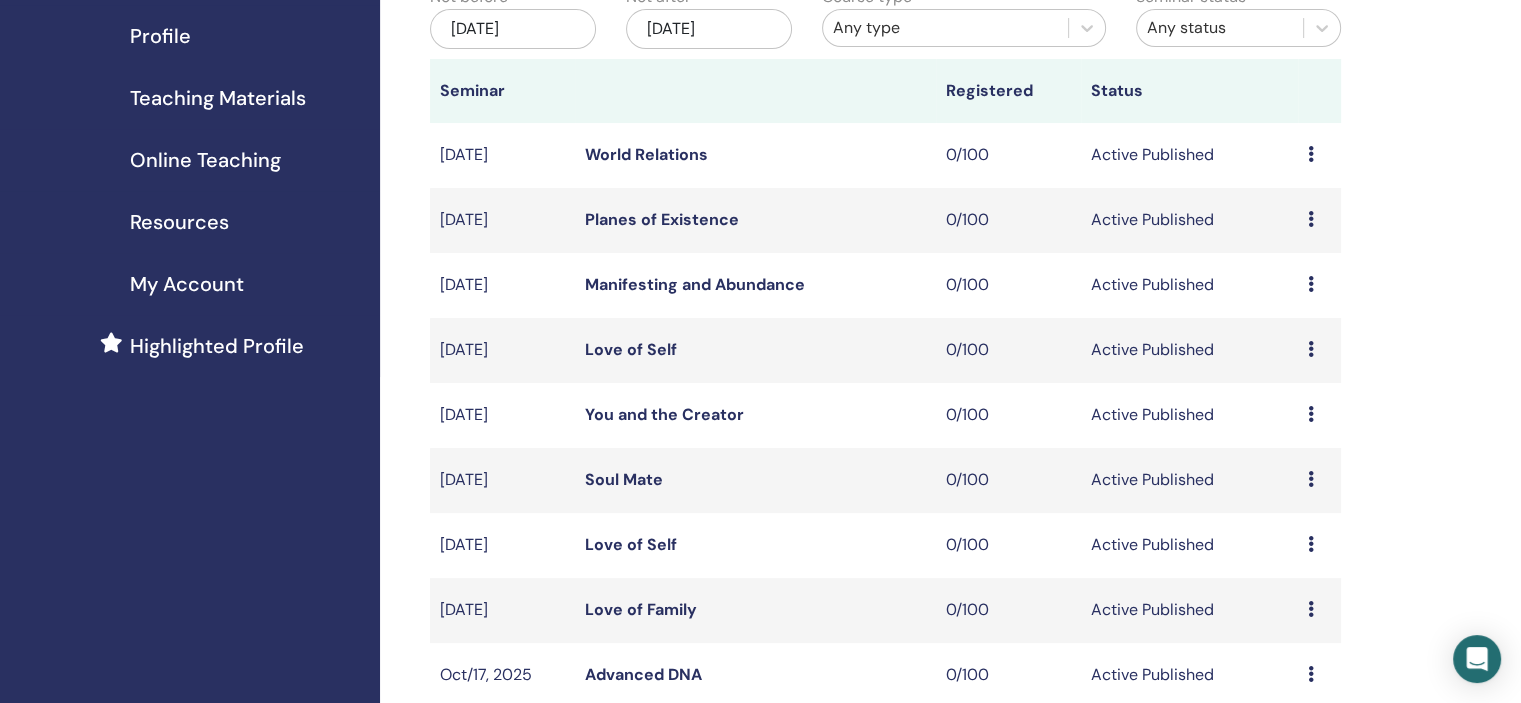 scroll, scrollTop: 700, scrollLeft: 0, axis: vertical 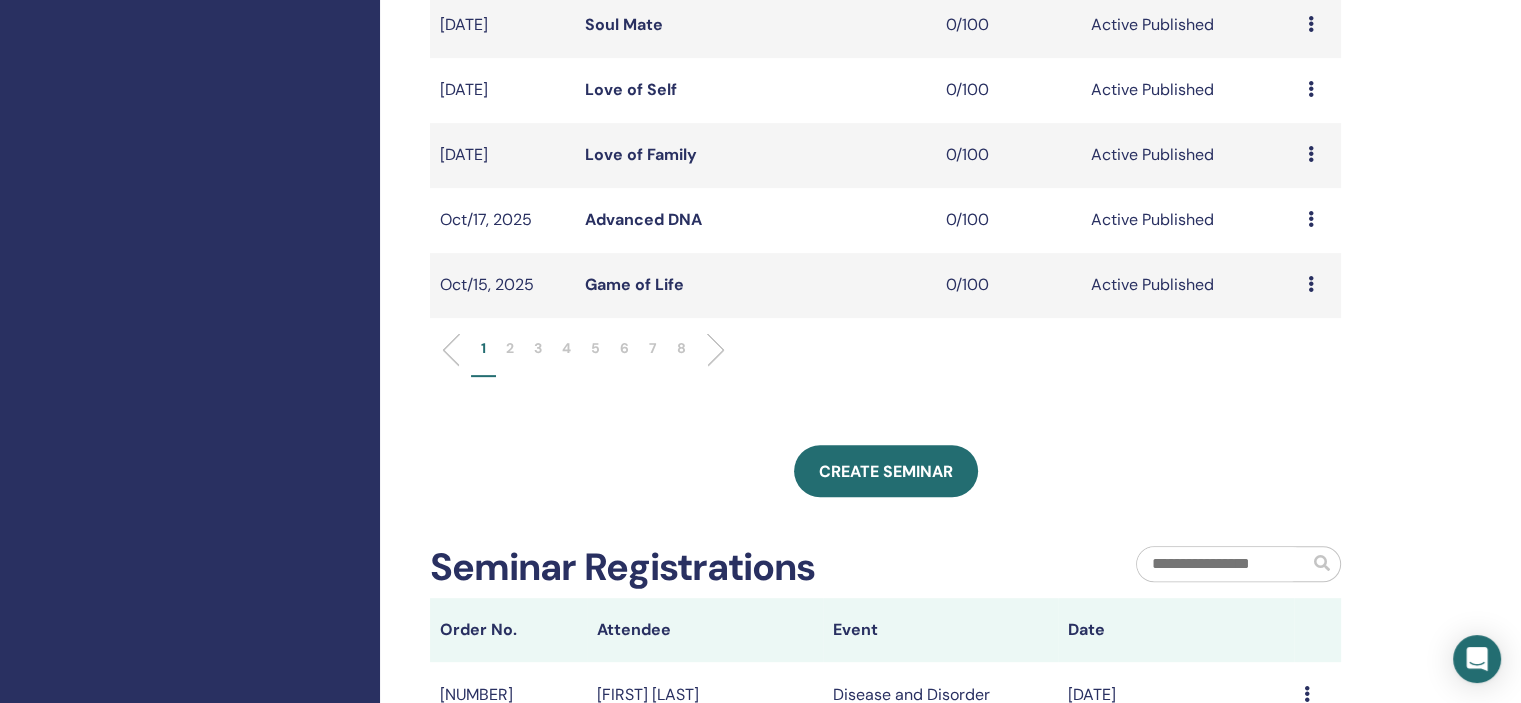 click on "5" at bounding box center [595, 348] 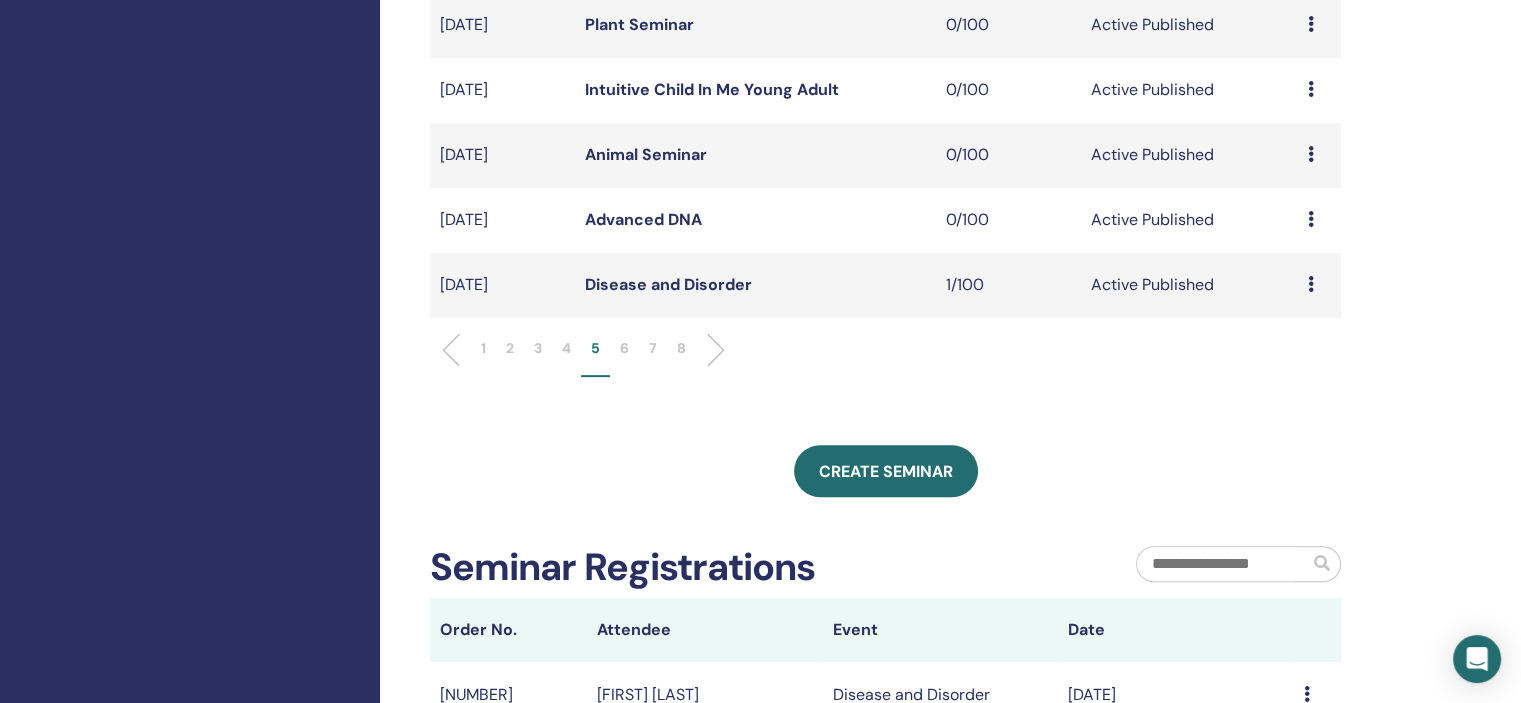 click at bounding box center [1311, 219] 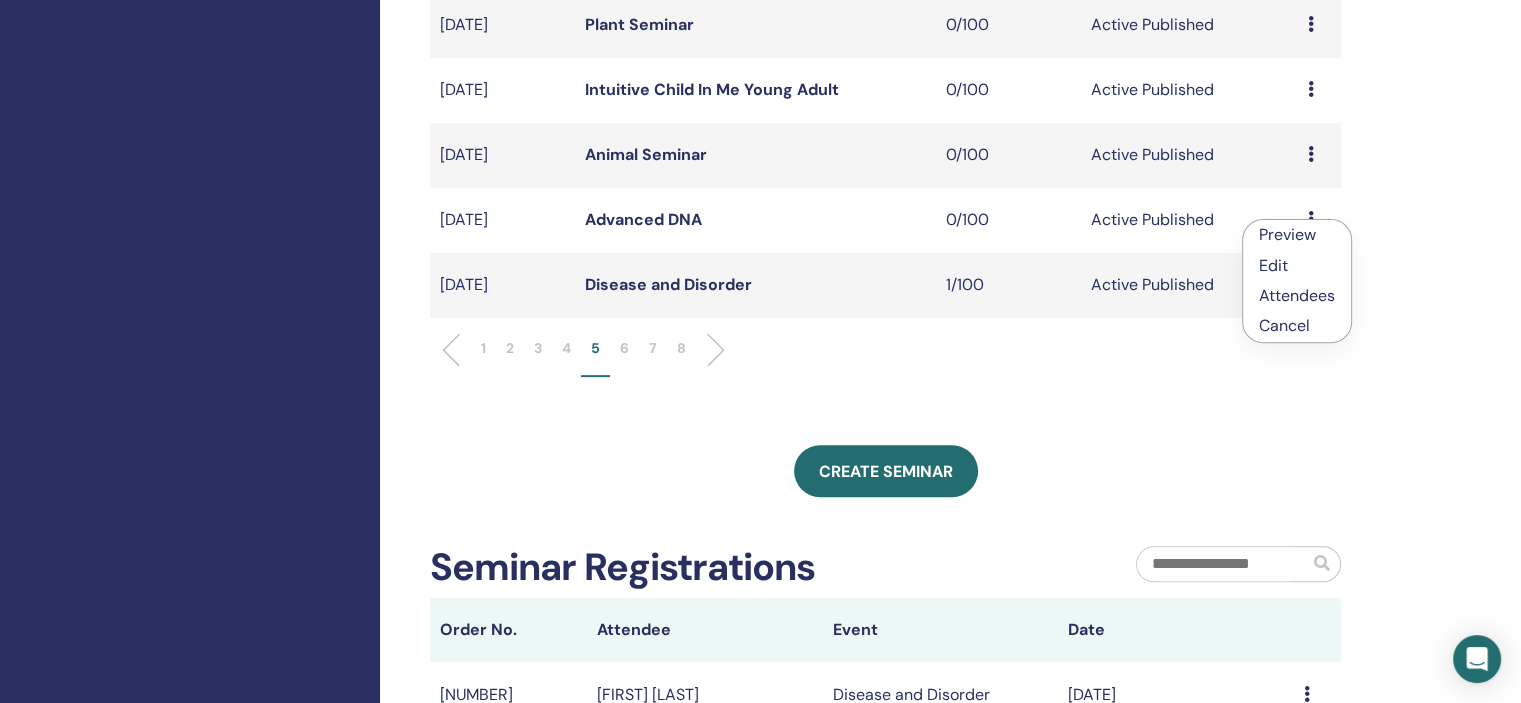 click on "Edit" at bounding box center (1273, 265) 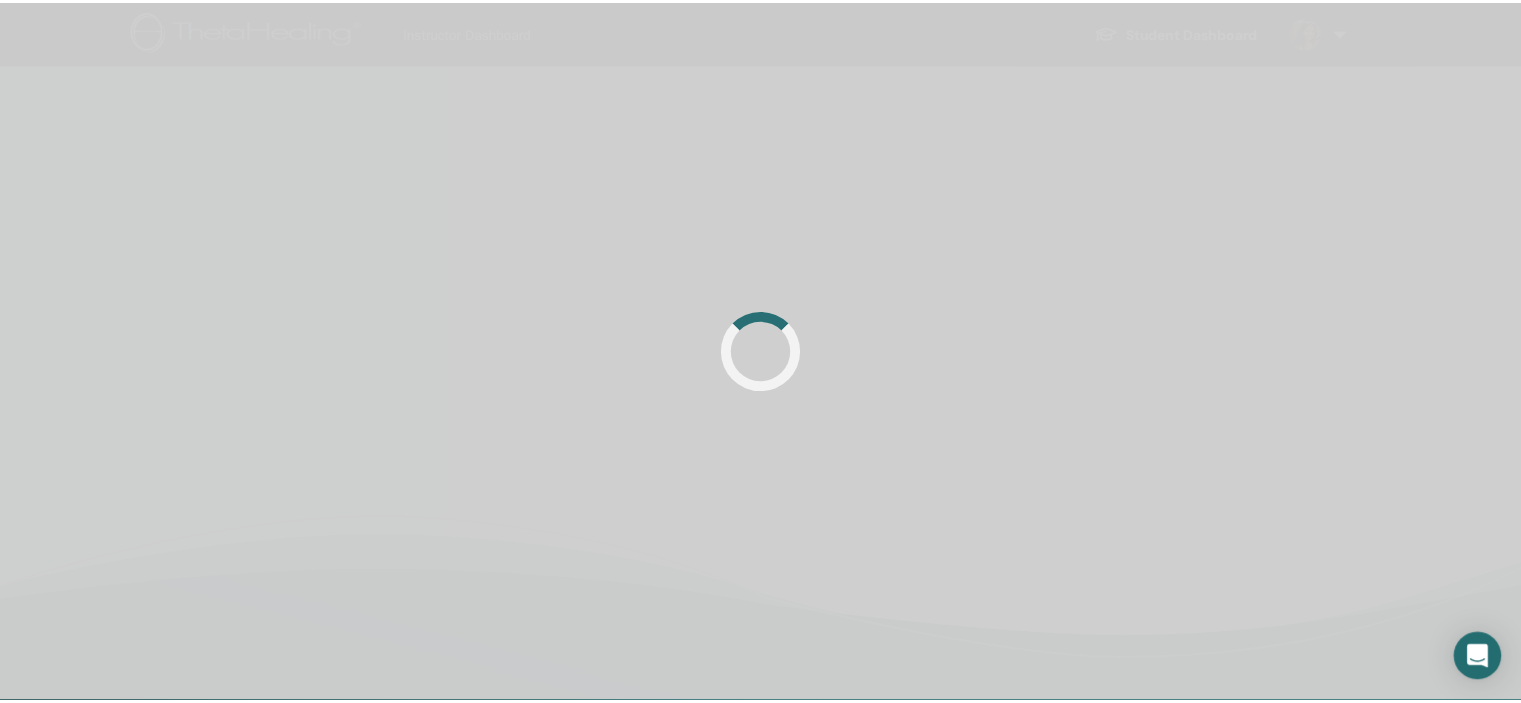 scroll, scrollTop: 0, scrollLeft: 0, axis: both 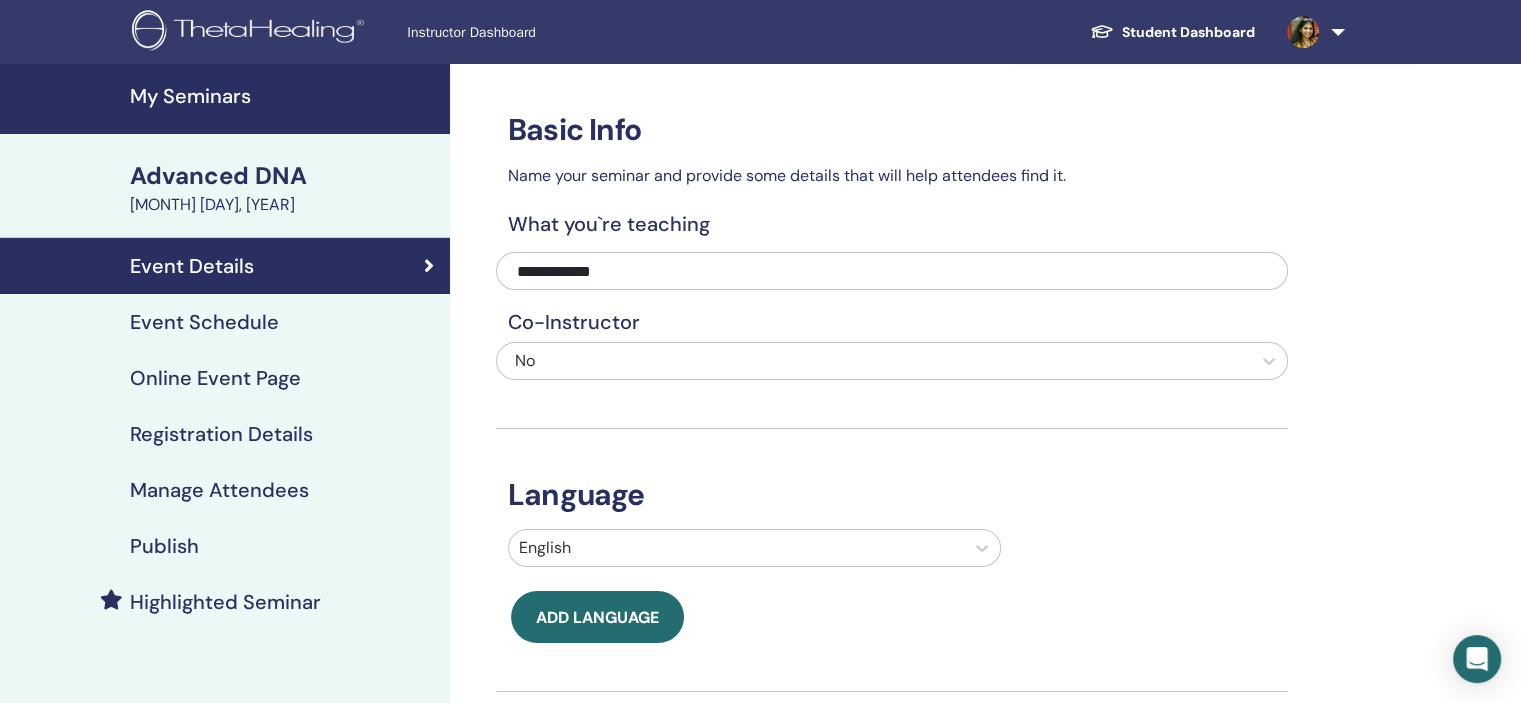 click on "Event Schedule" at bounding box center [204, 322] 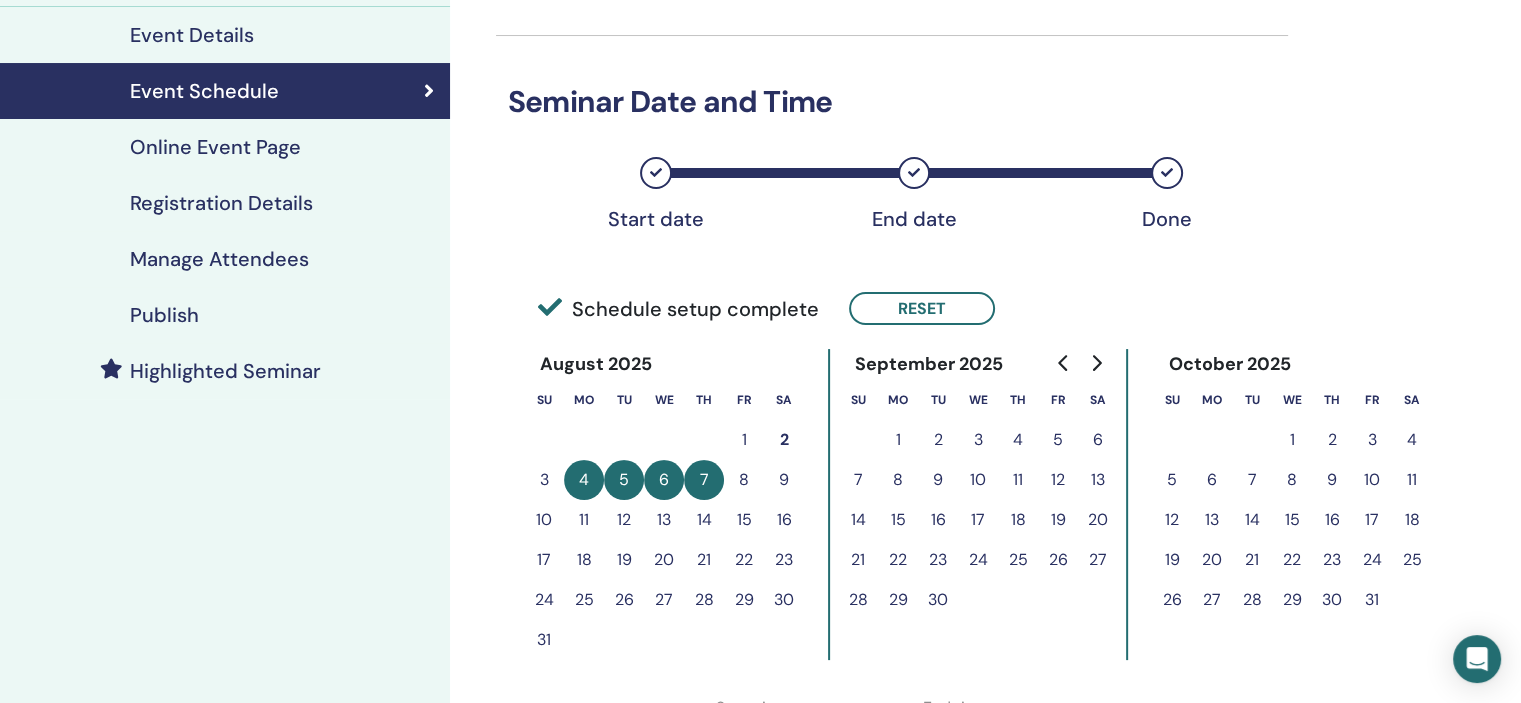 scroll, scrollTop: 500, scrollLeft: 0, axis: vertical 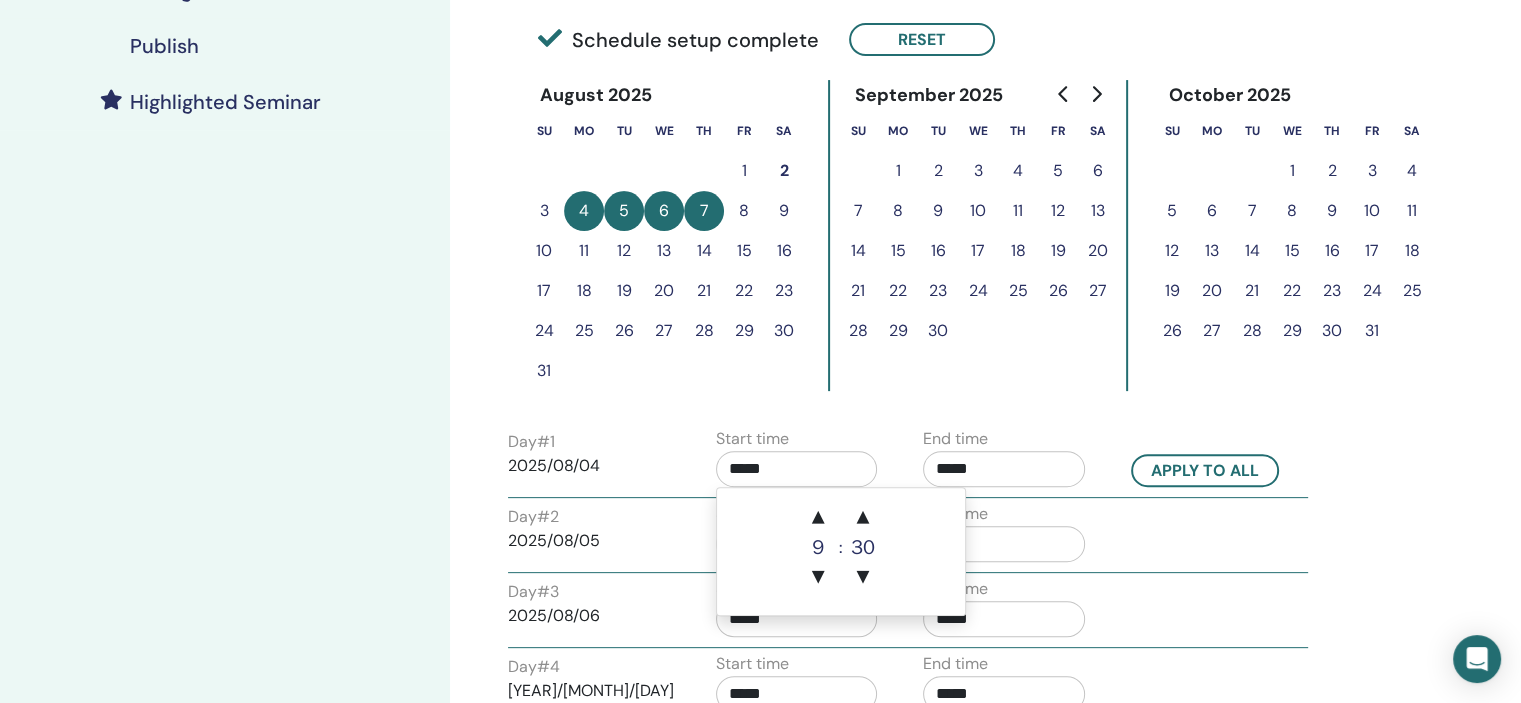 click on "*****" at bounding box center [797, 469] 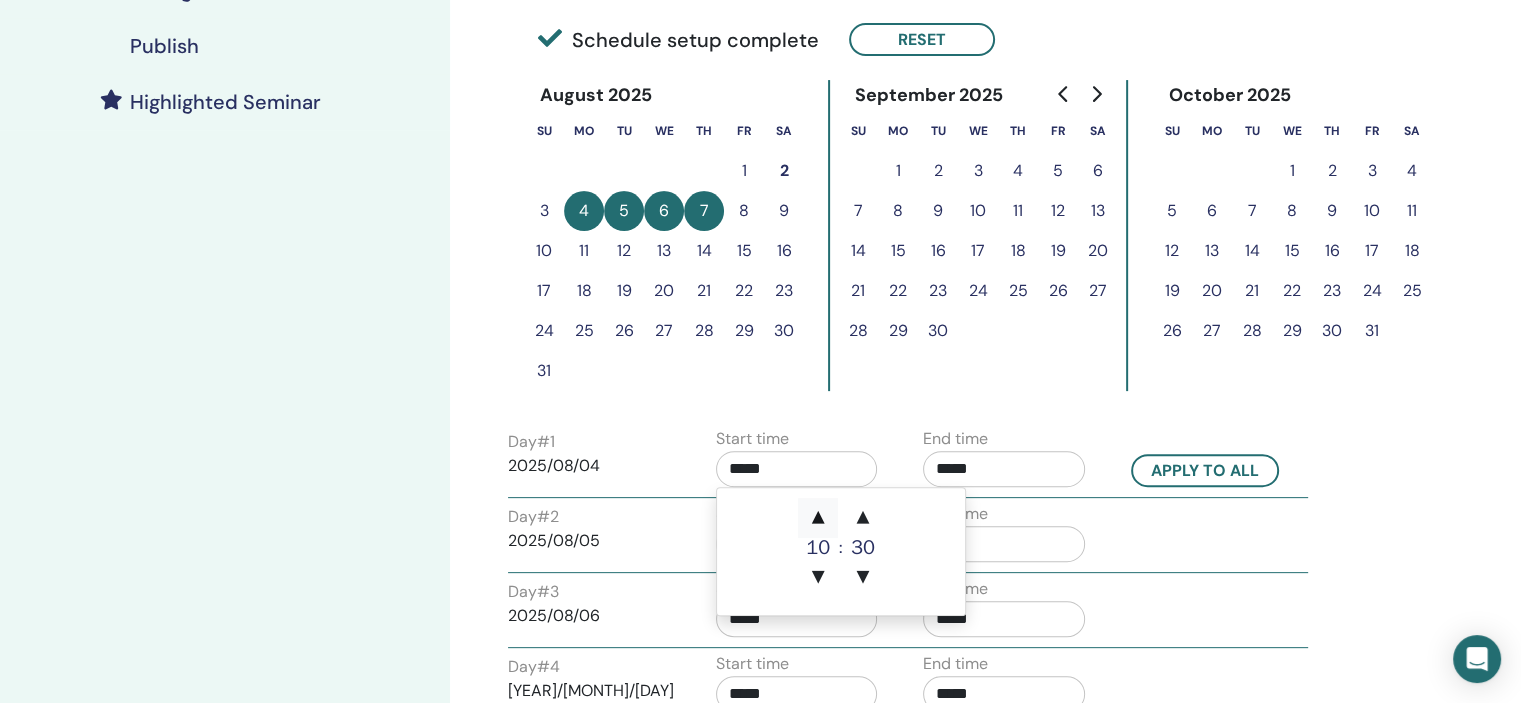 click on "▲" at bounding box center [818, 518] 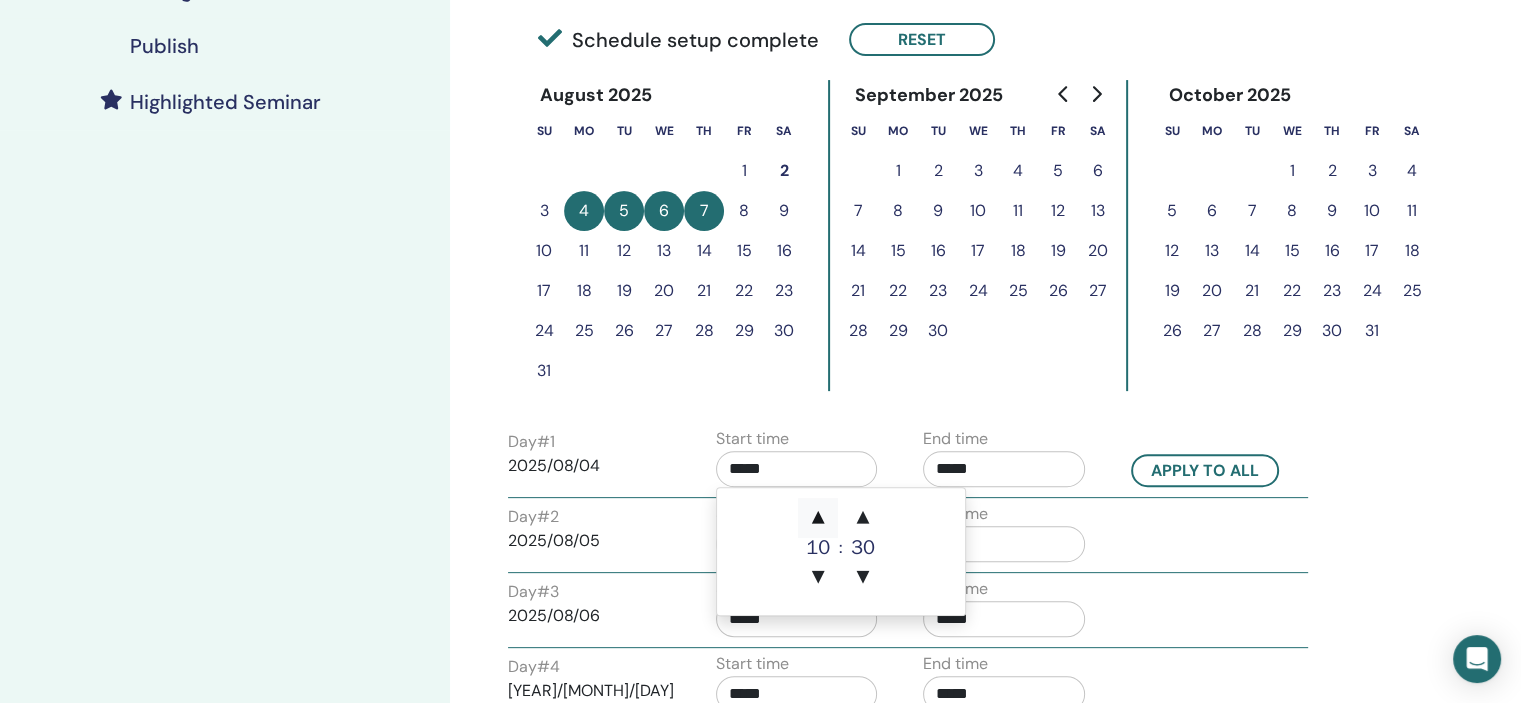 click on "▲" at bounding box center [818, 518] 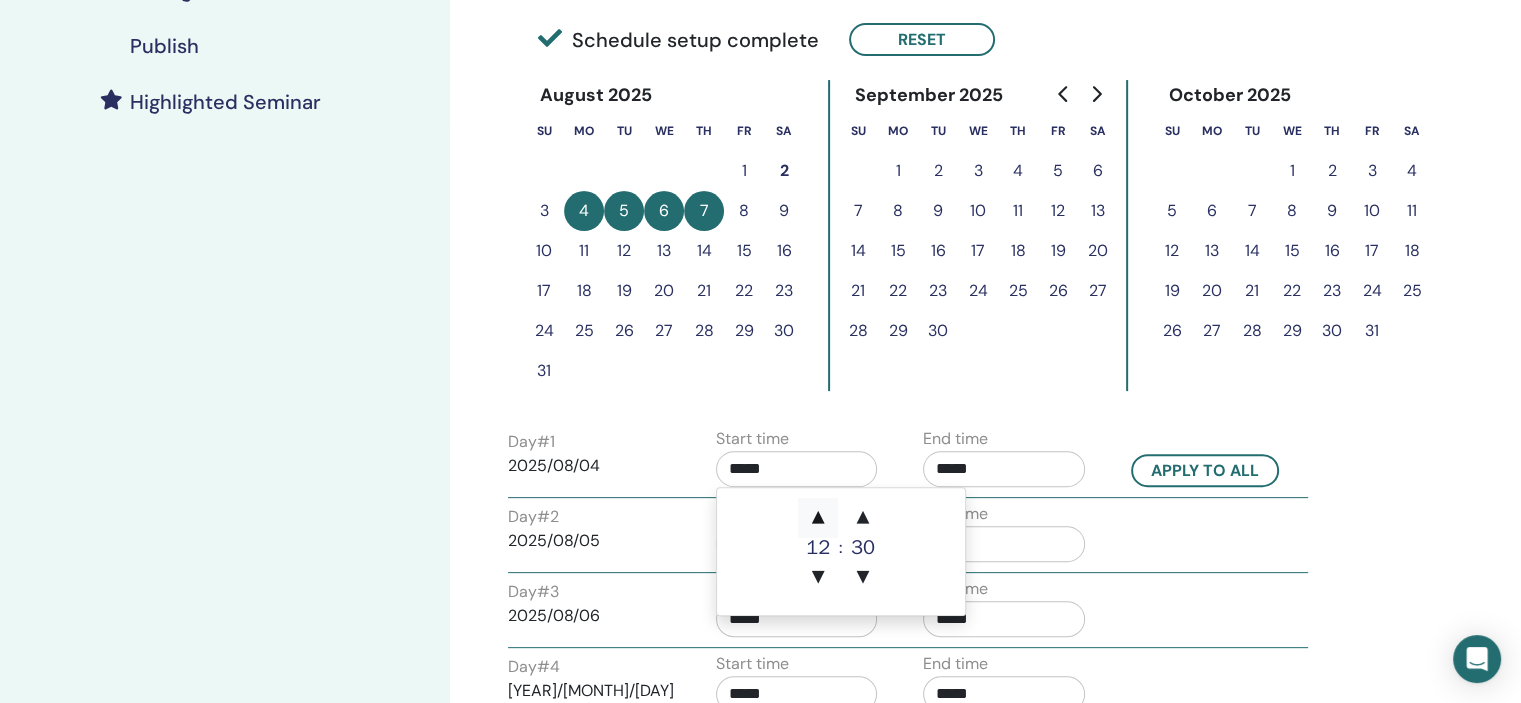 click on "▲" at bounding box center [818, 518] 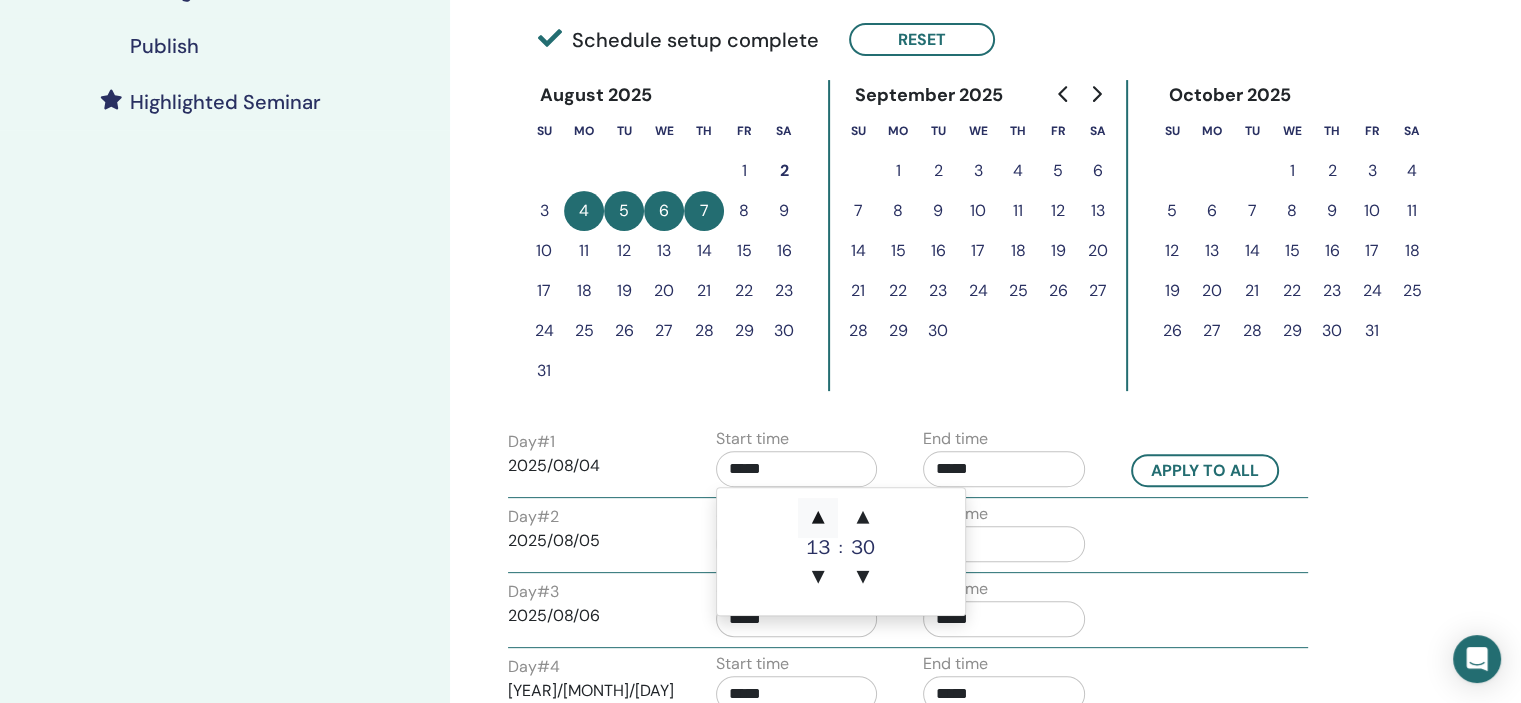 click on "▲" at bounding box center (818, 518) 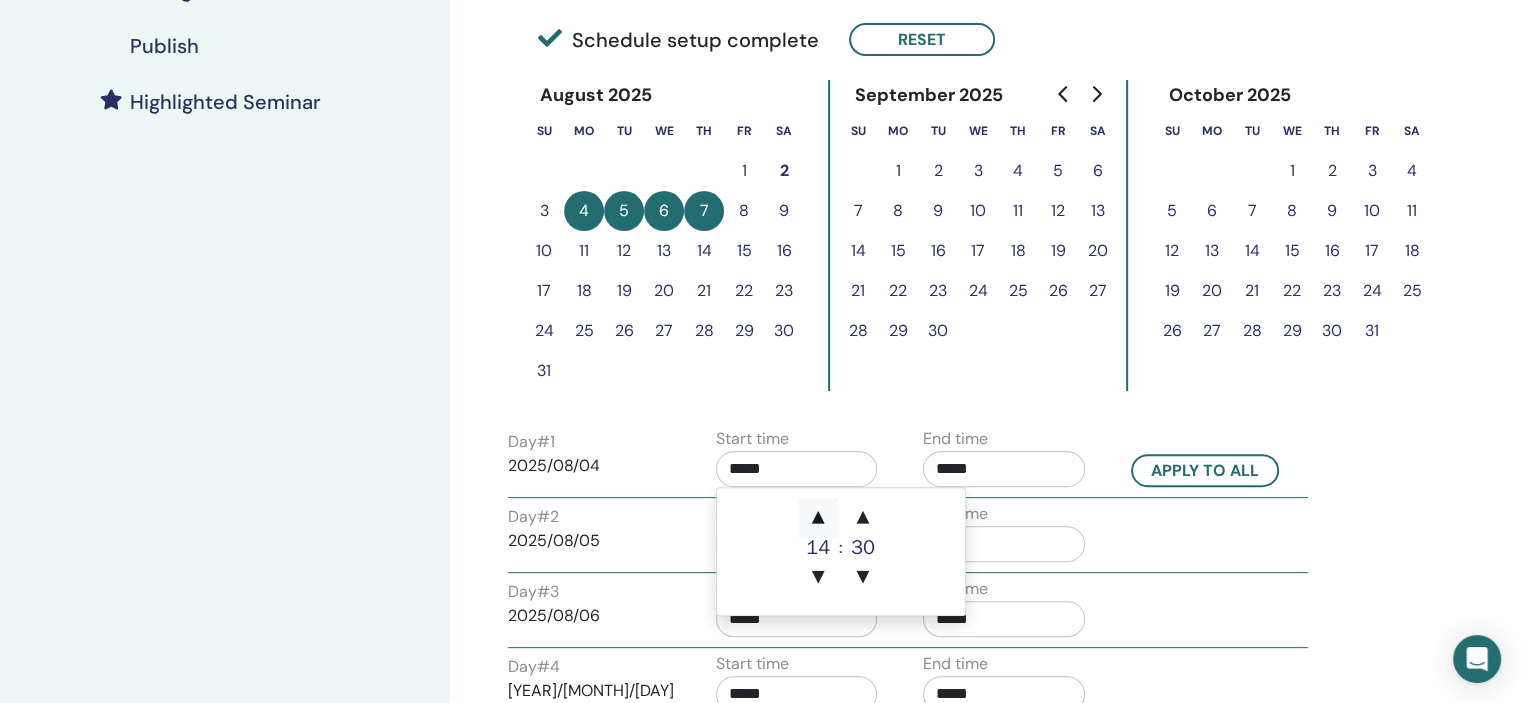 click on "▲" at bounding box center (818, 518) 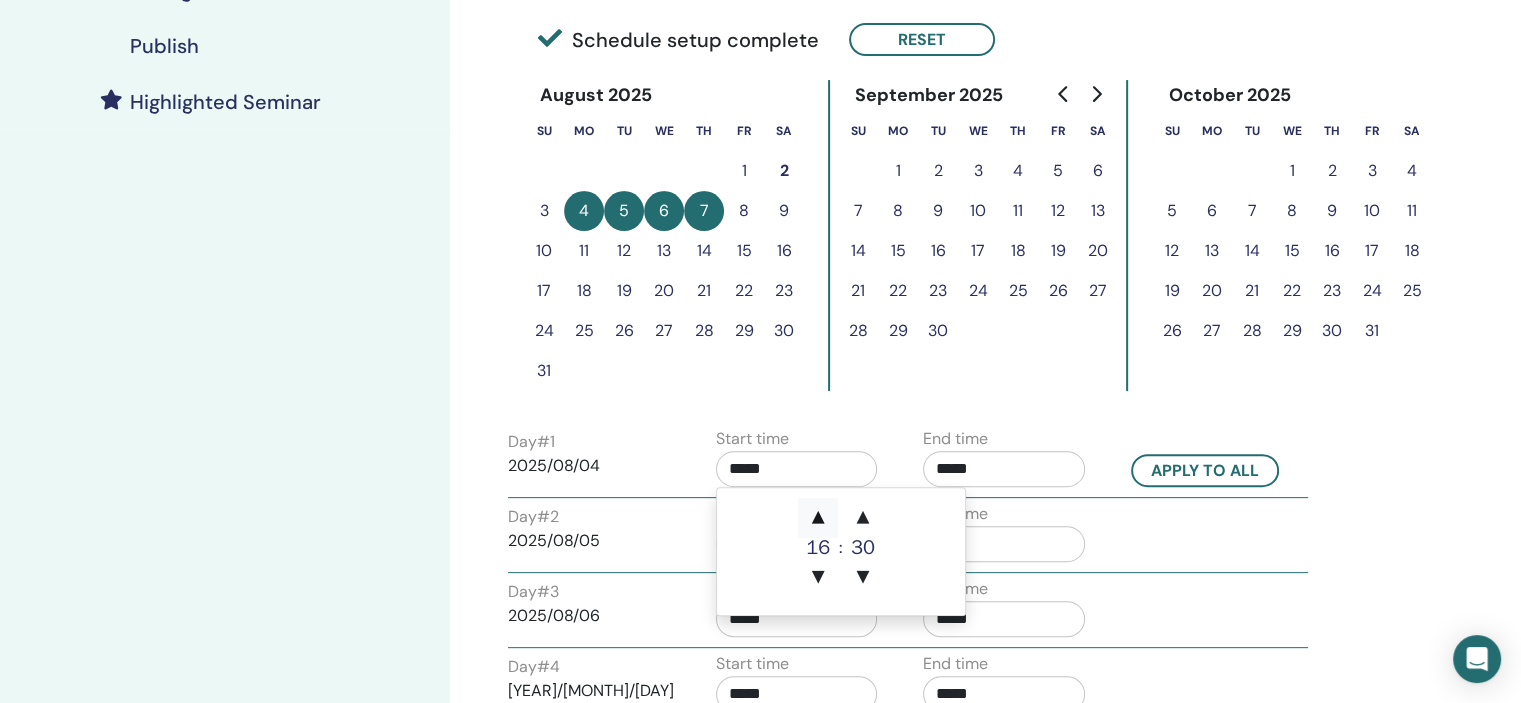 click on "▲" at bounding box center [818, 518] 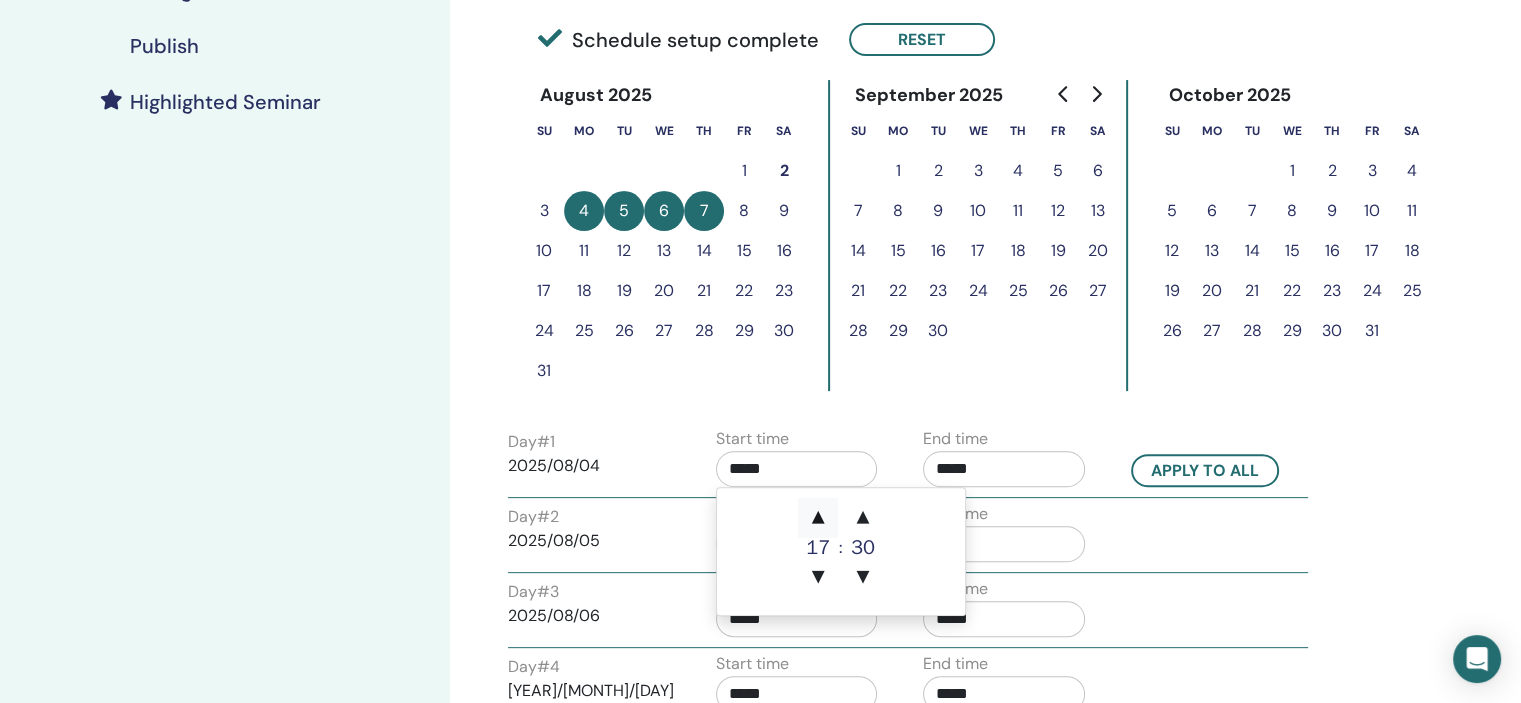 click on "▲" at bounding box center (818, 518) 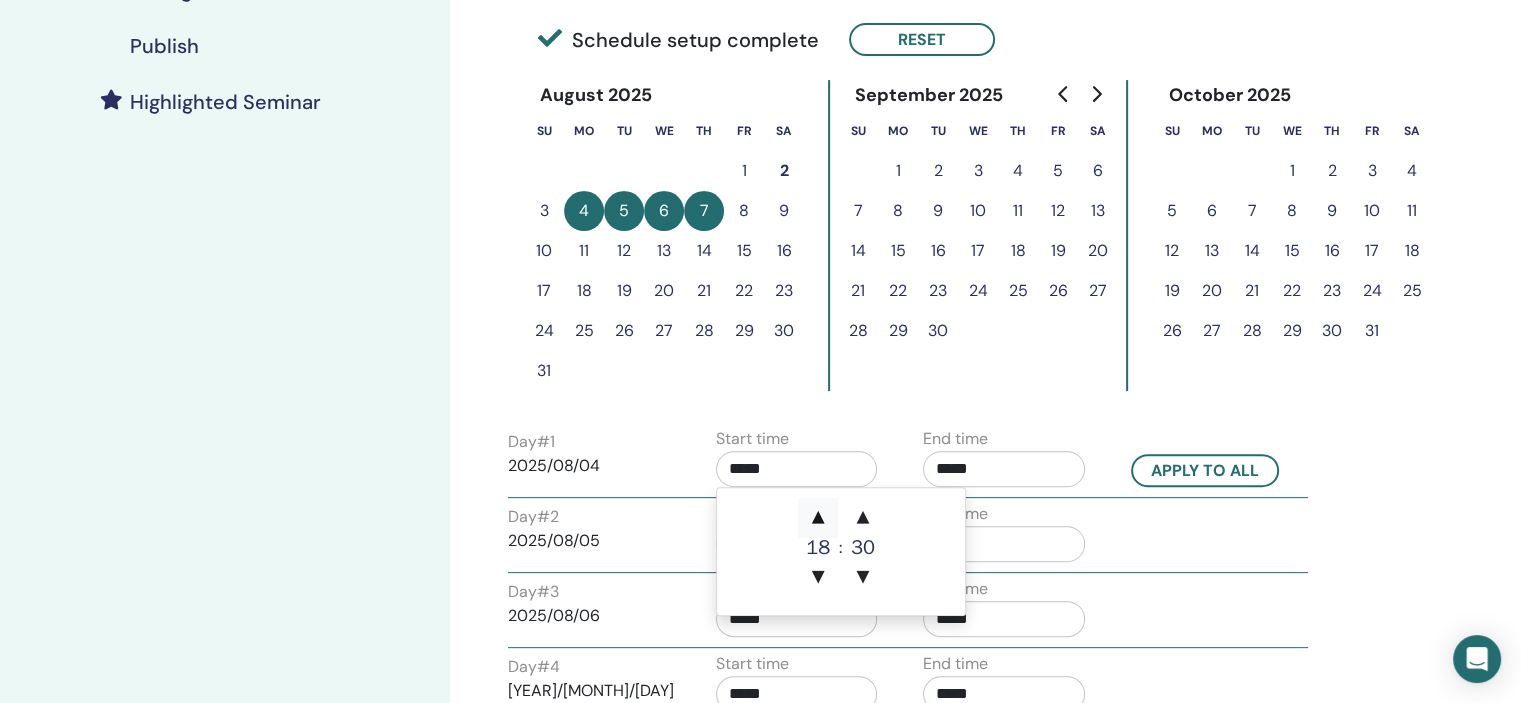 click on "▲" at bounding box center (818, 518) 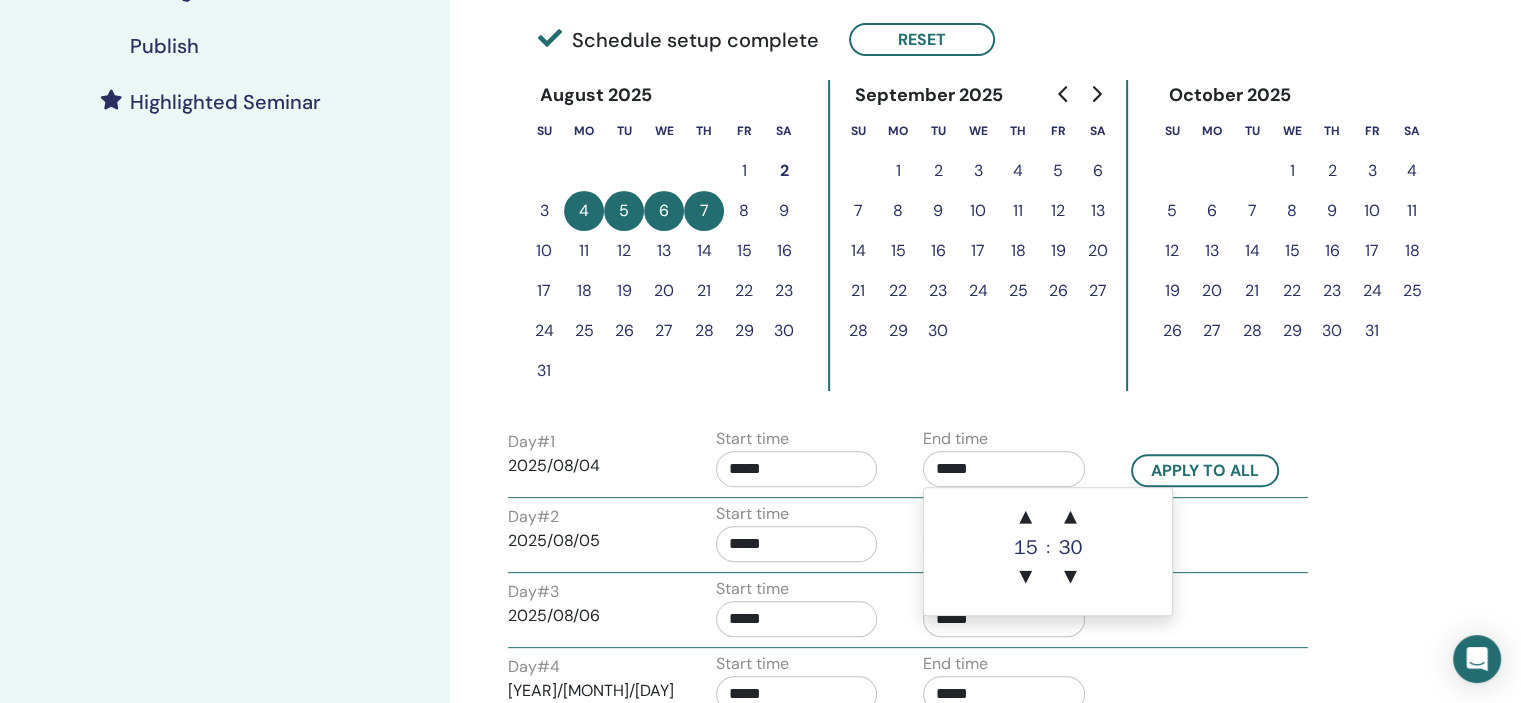 click on "*****" at bounding box center [1004, 469] 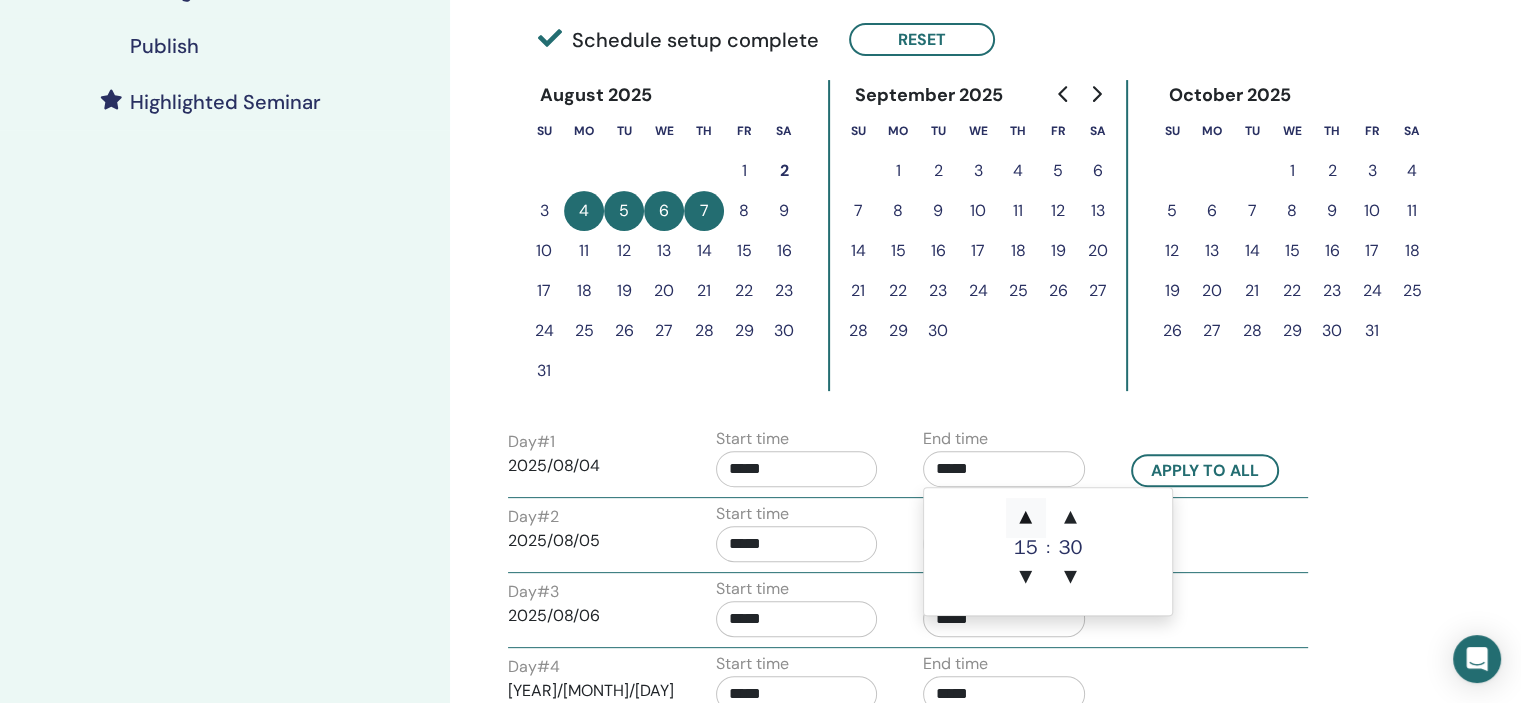 click on "▲" at bounding box center [1026, 518] 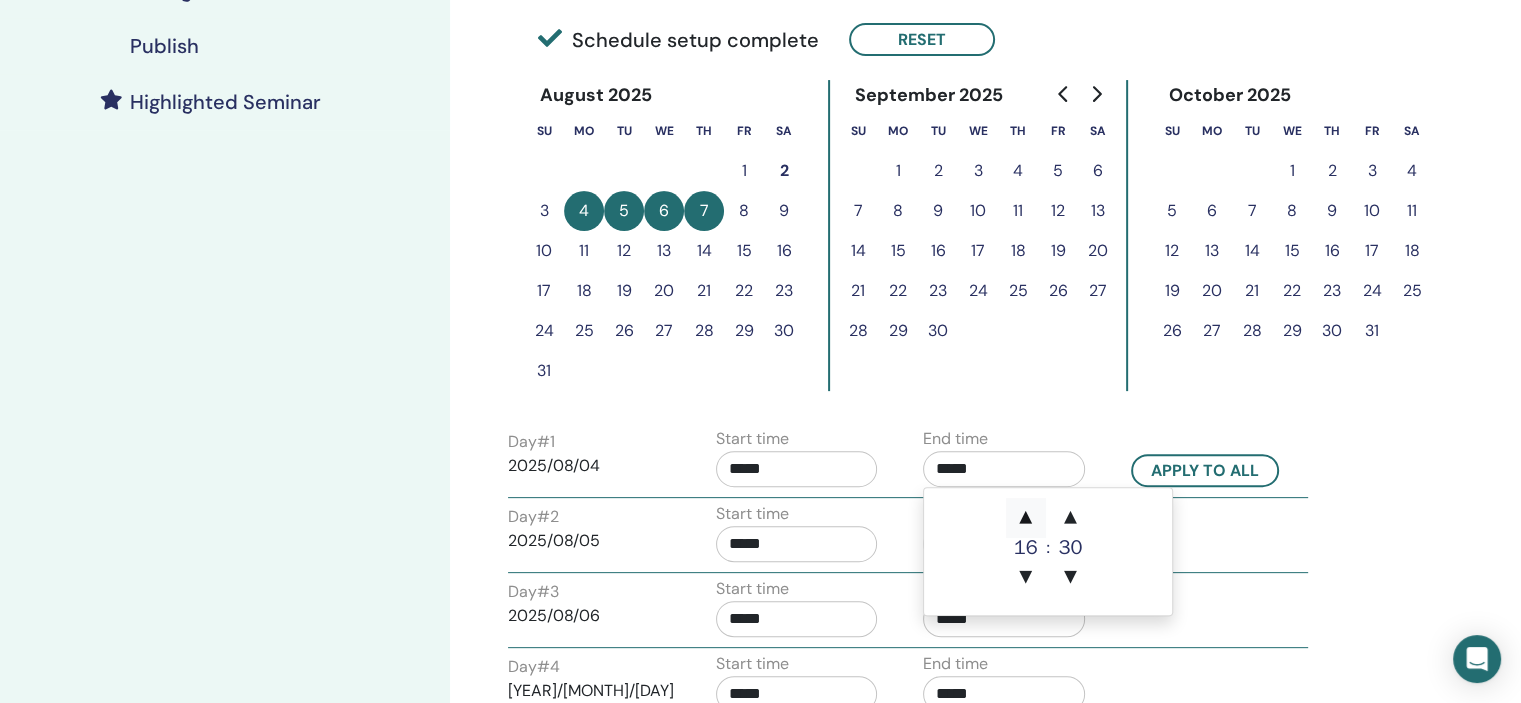 click on "▲" at bounding box center (1026, 518) 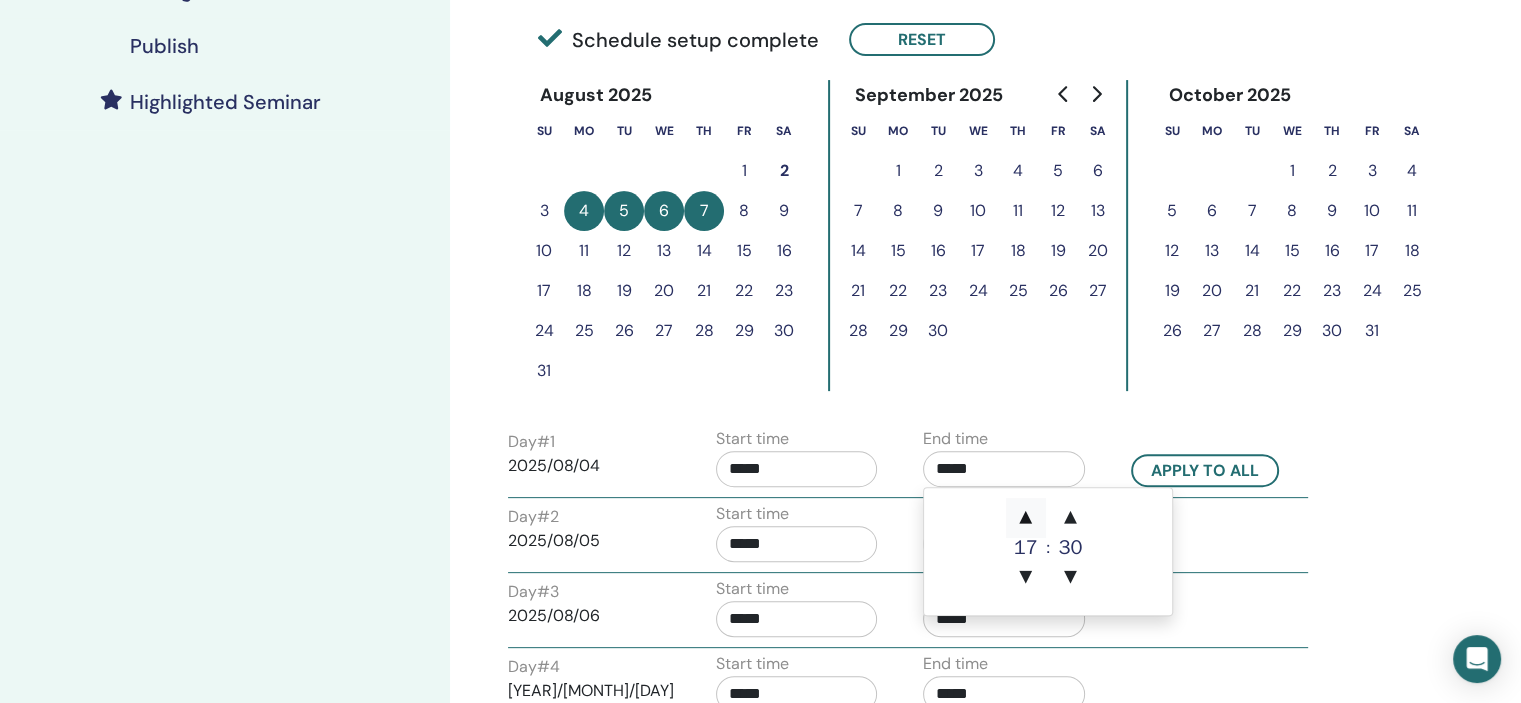 click on "▲" at bounding box center [1026, 518] 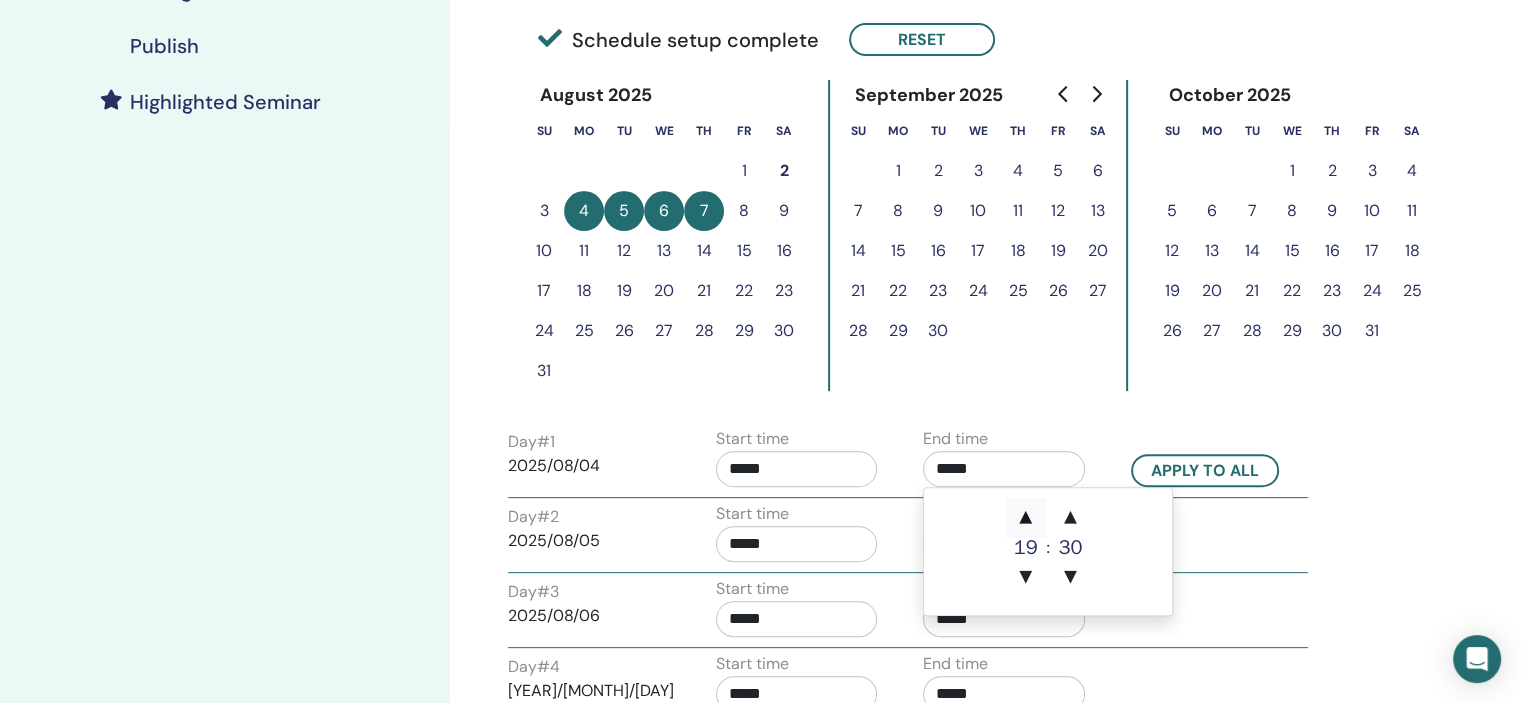 click on "▲" at bounding box center [1026, 518] 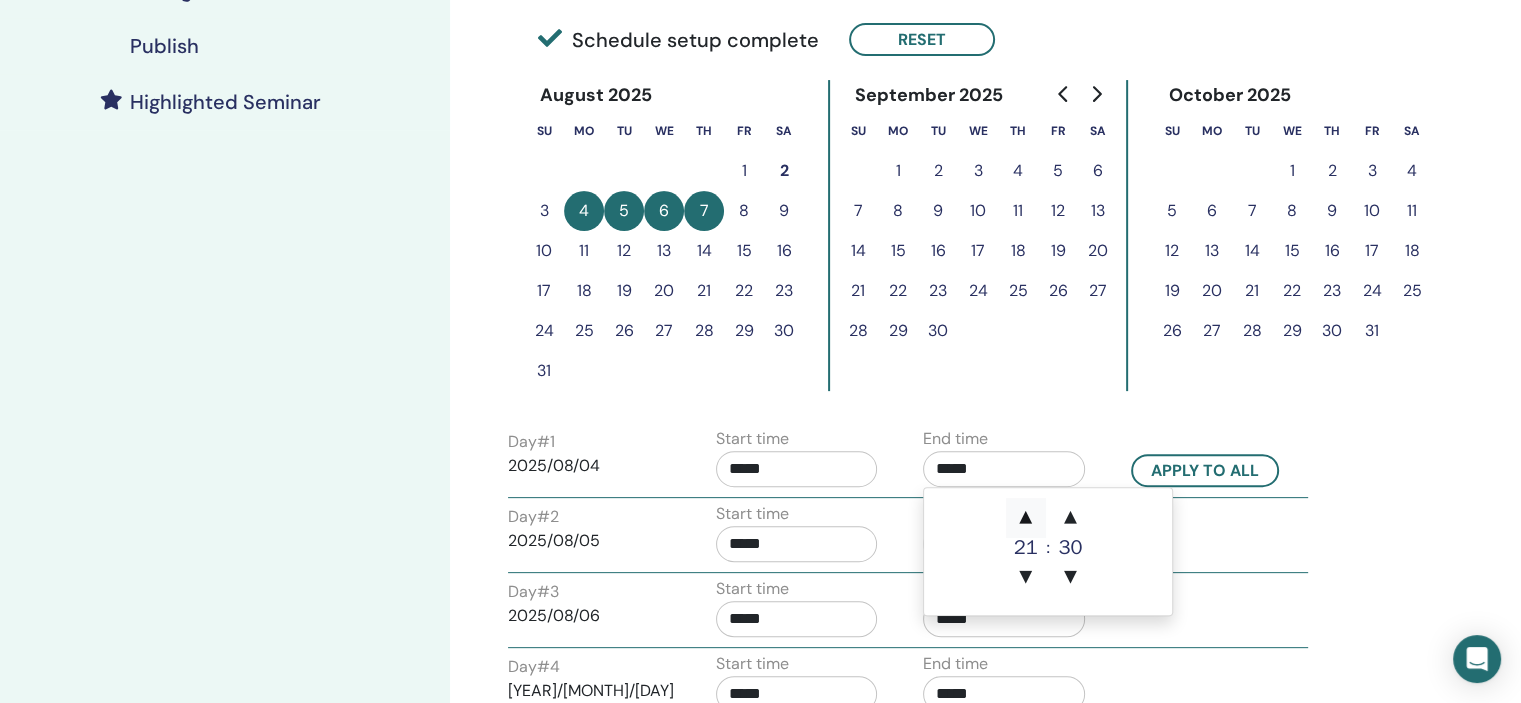 click on "▲" at bounding box center (1026, 518) 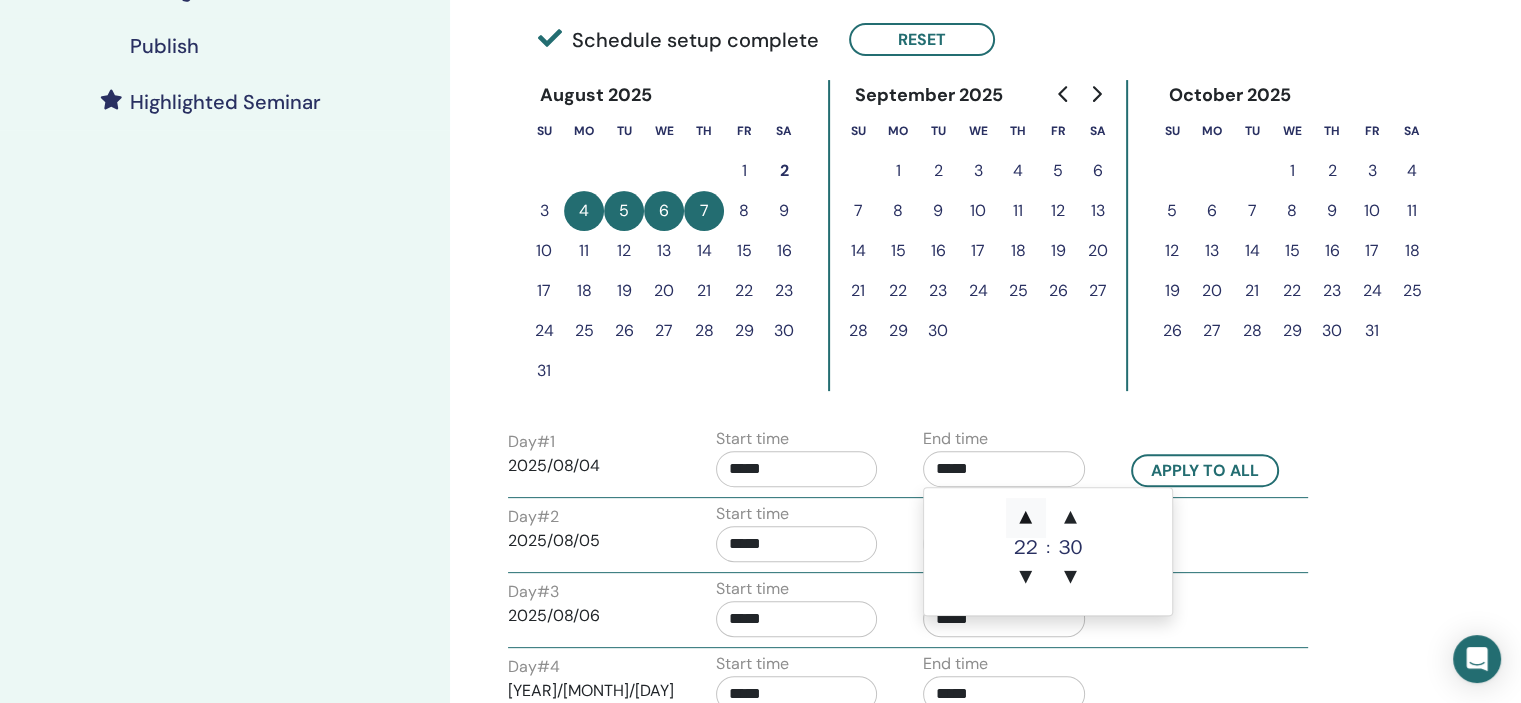 click on "▲" at bounding box center (1026, 518) 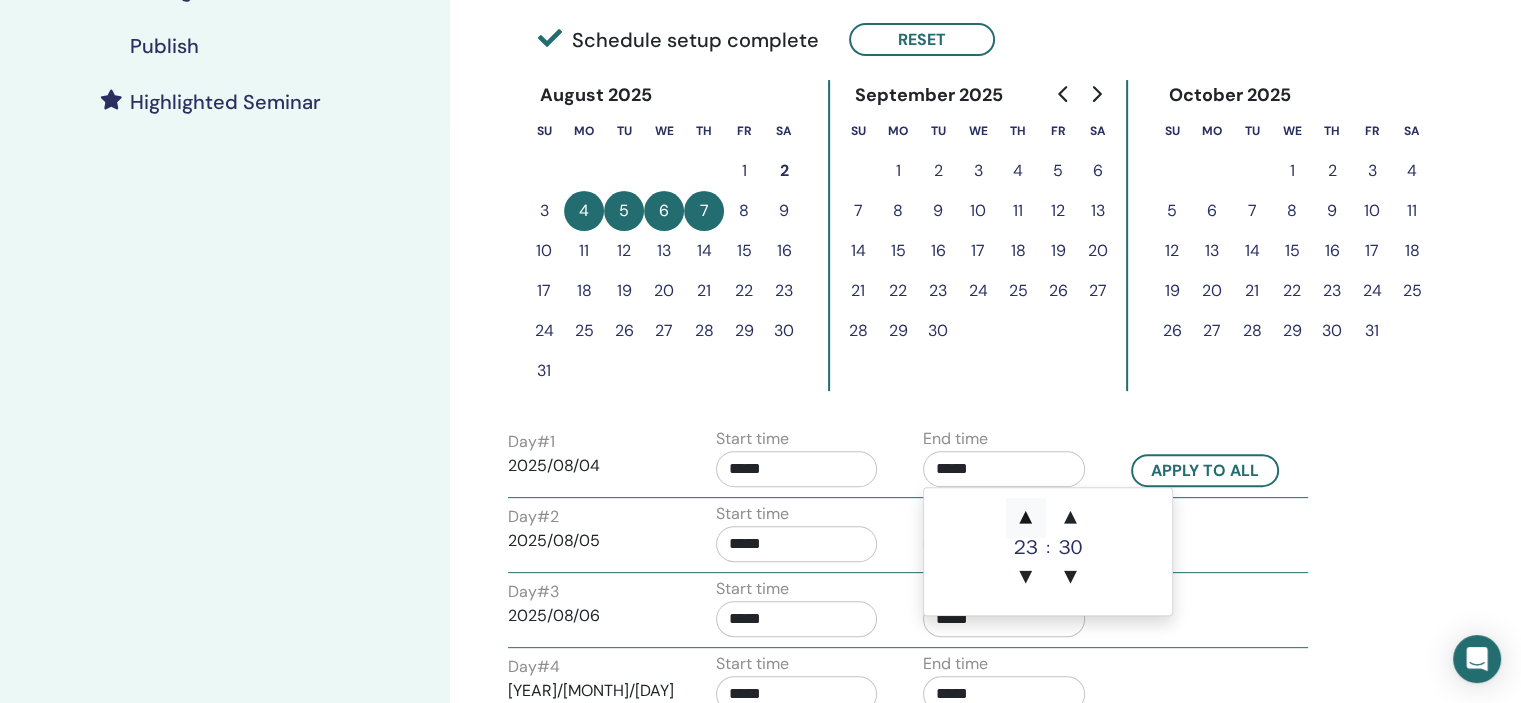 click on "▲" at bounding box center (1026, 518) 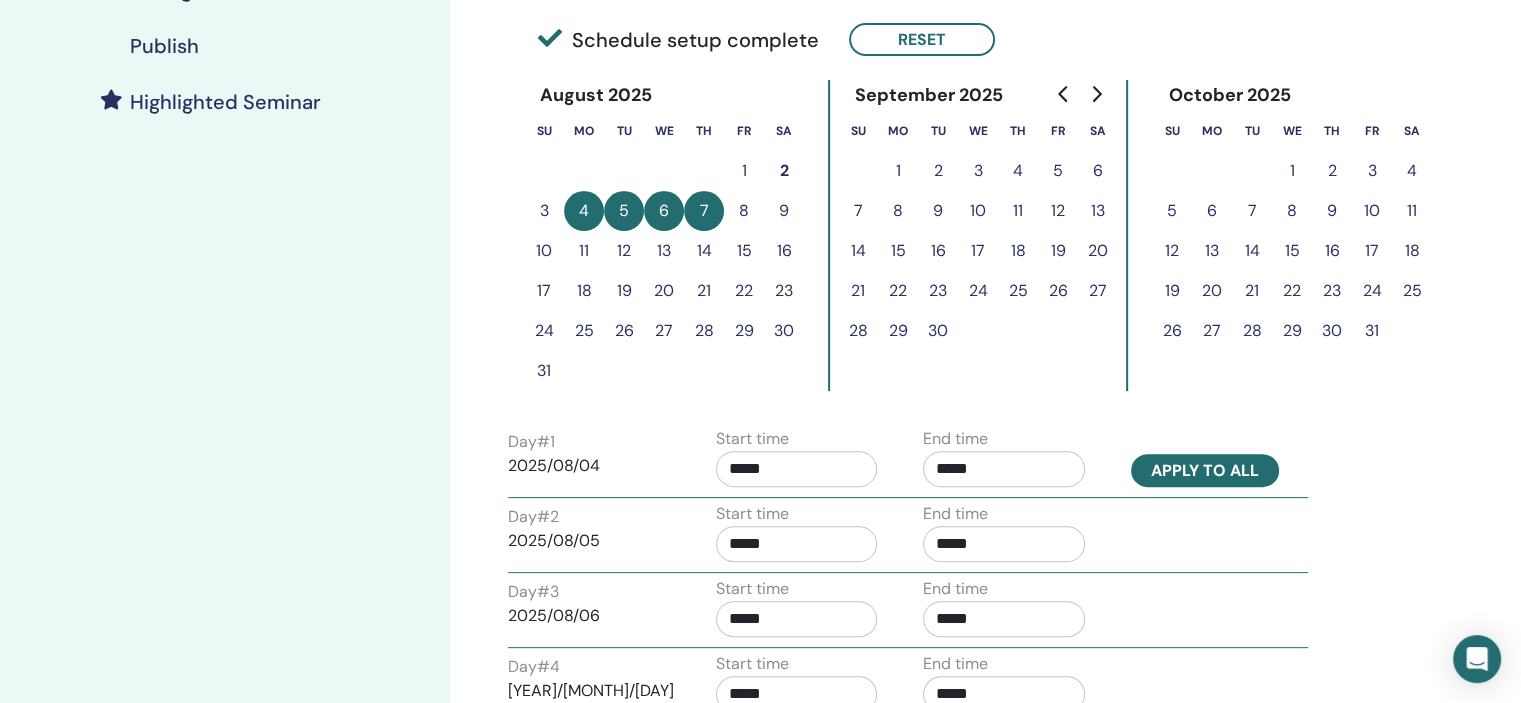 click on "Apply to all" at bounding box center [1205, 470] 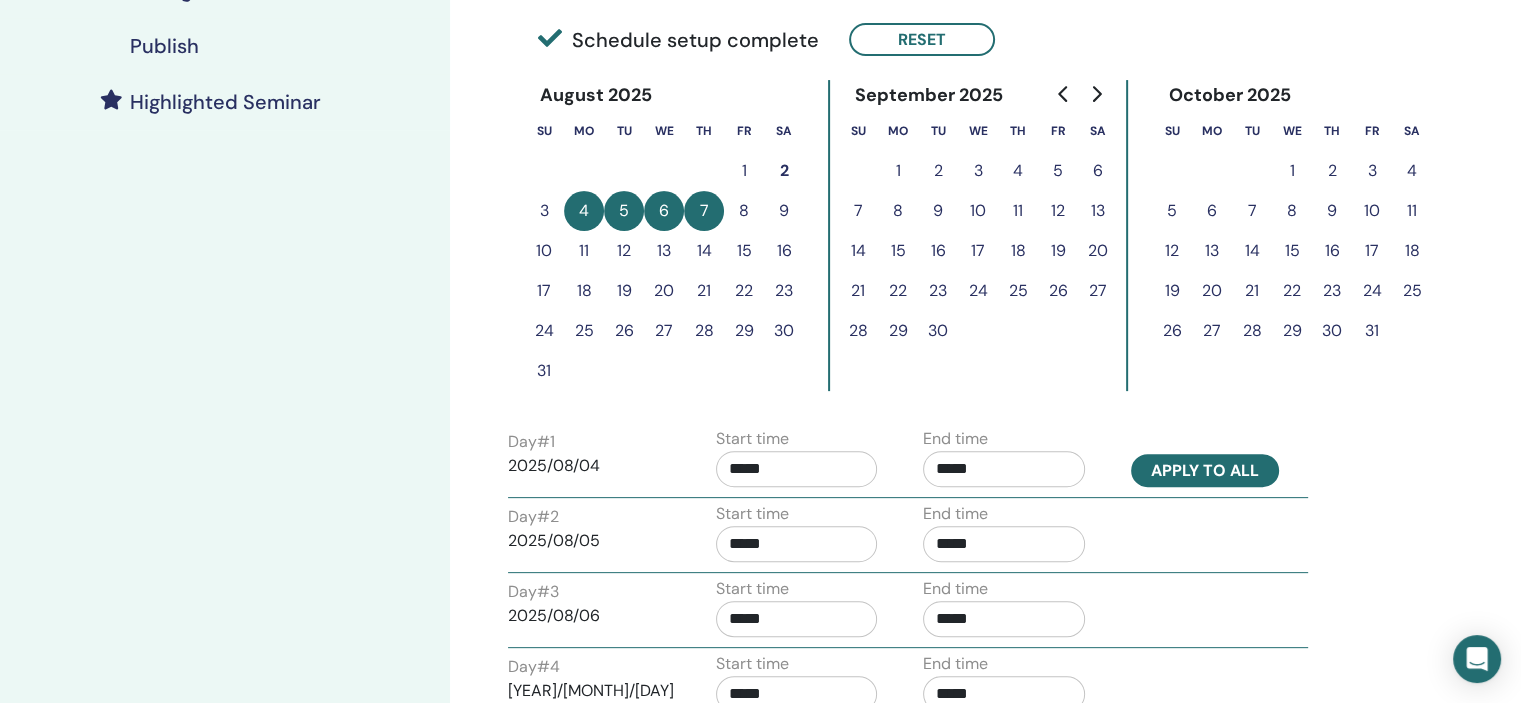 type on "*****" 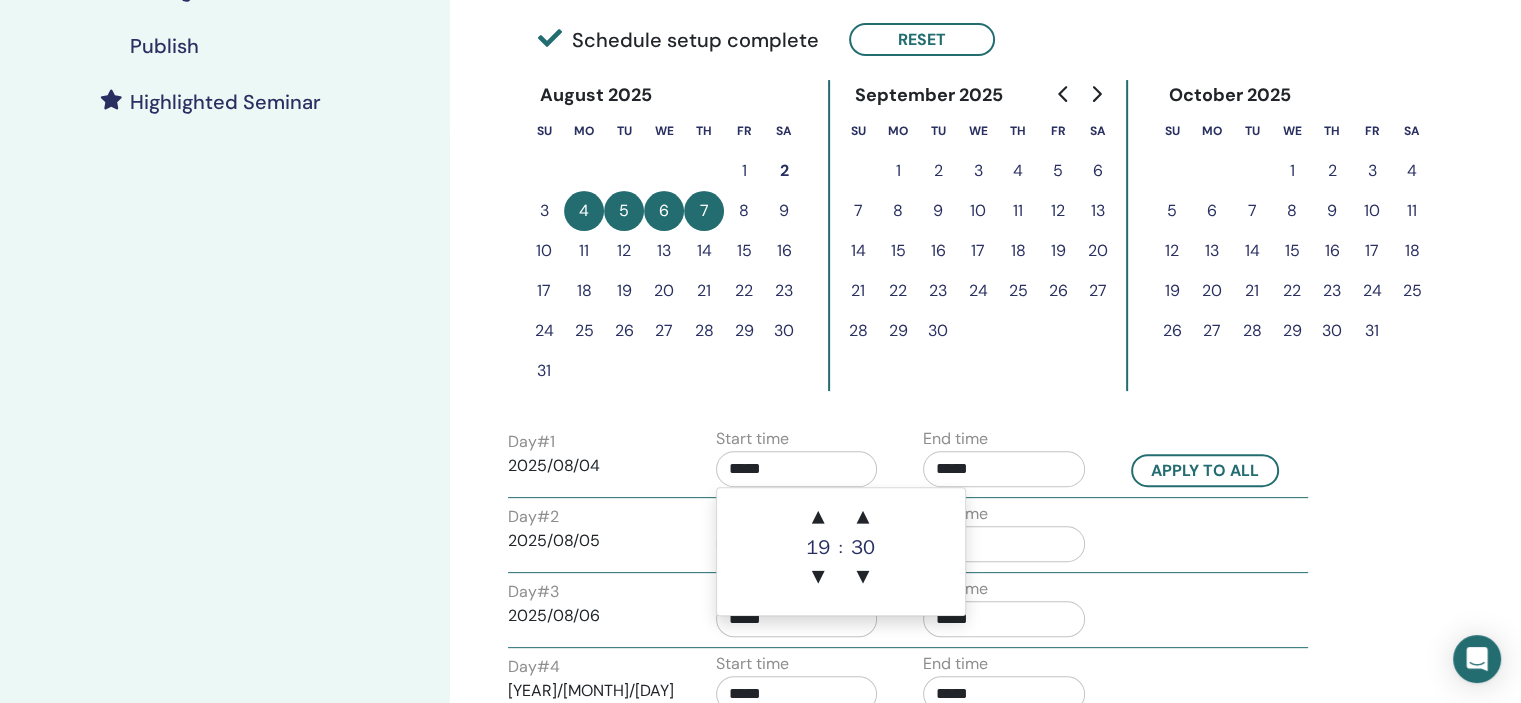click on "*****" at bounding box center [797, 469] 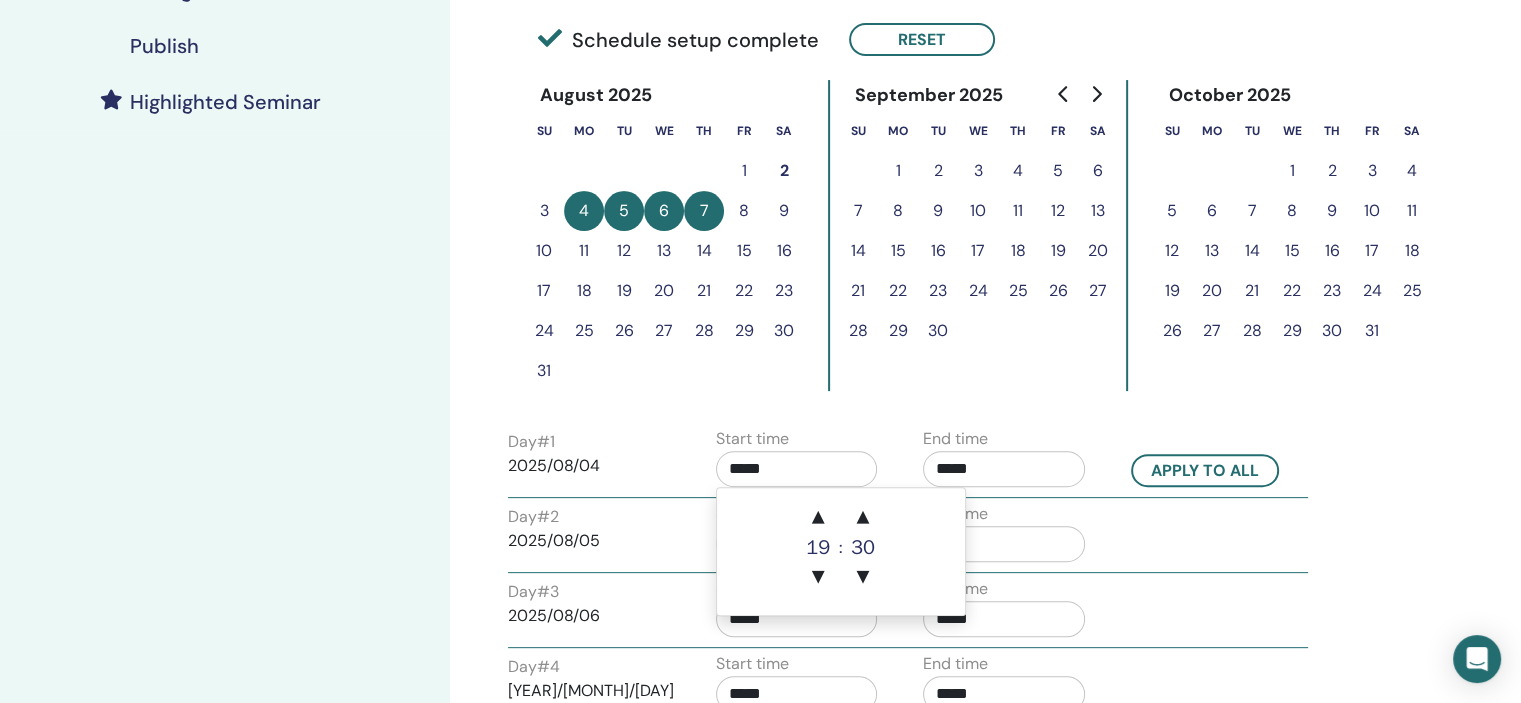 click on "August 2025 Su Mo Tu We Th Fr Sa 1 2 3 4 5 6 7 8 9 10 11 12 13 14 15 16 17 18 19 20 21 22 23 24 25 26 27 28 29 30 31 September 2025 Su Mo Tu We Th Fr Sa 1 2 3 4 5 6 7 8 9 10 11 12 13 14 15 16 17 18 19 20 21 22 23 24 25 26 27 28 29 30 October 2025 Su Mo Tu We Th Fr Sa 1 2 3 4 5 6 7 8 9 10 11 12 13 14 15 16 17 18 19 20 21 22 23 24 25 26 27 28 29 30 31" at bounding box center (892, 235) 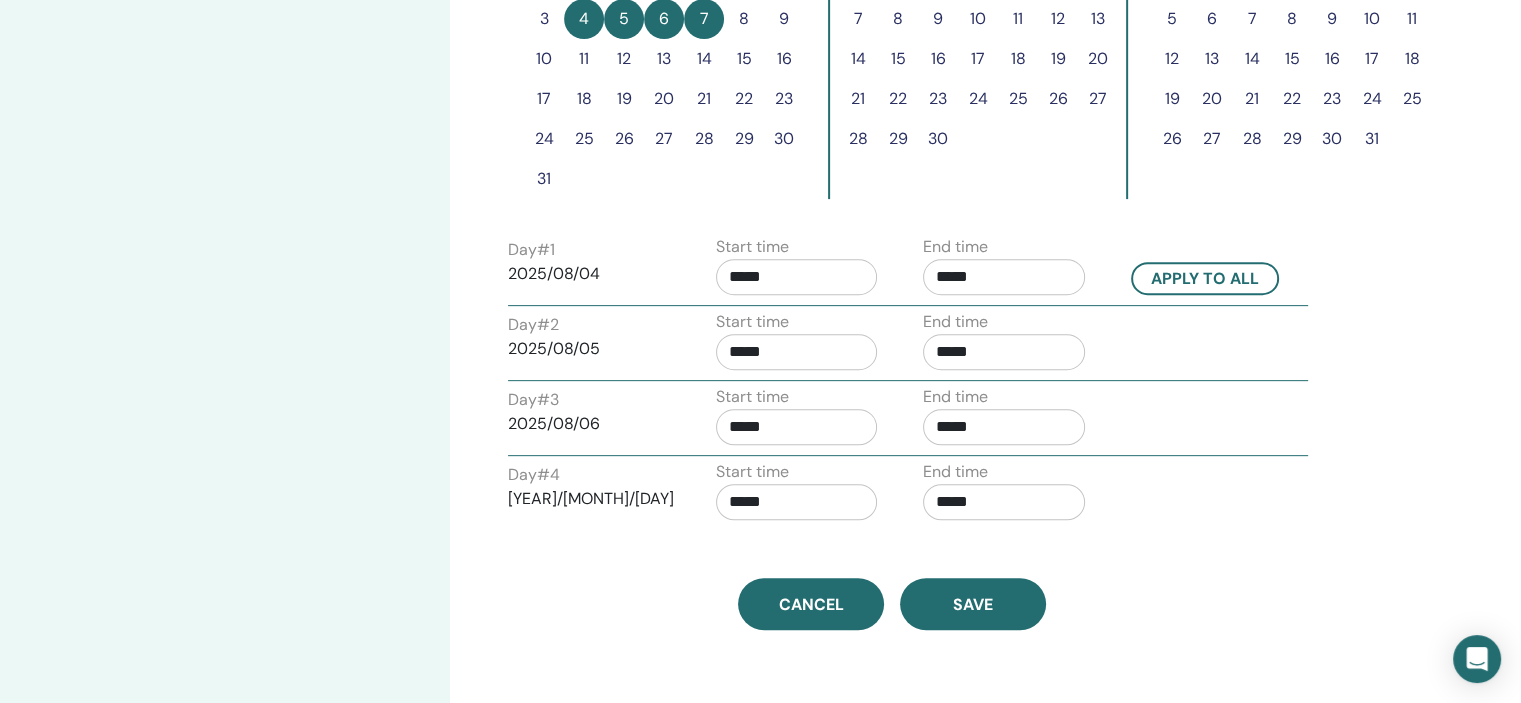 scroll, scrollTop: 700, scrollLeft: 0, axis: vertical 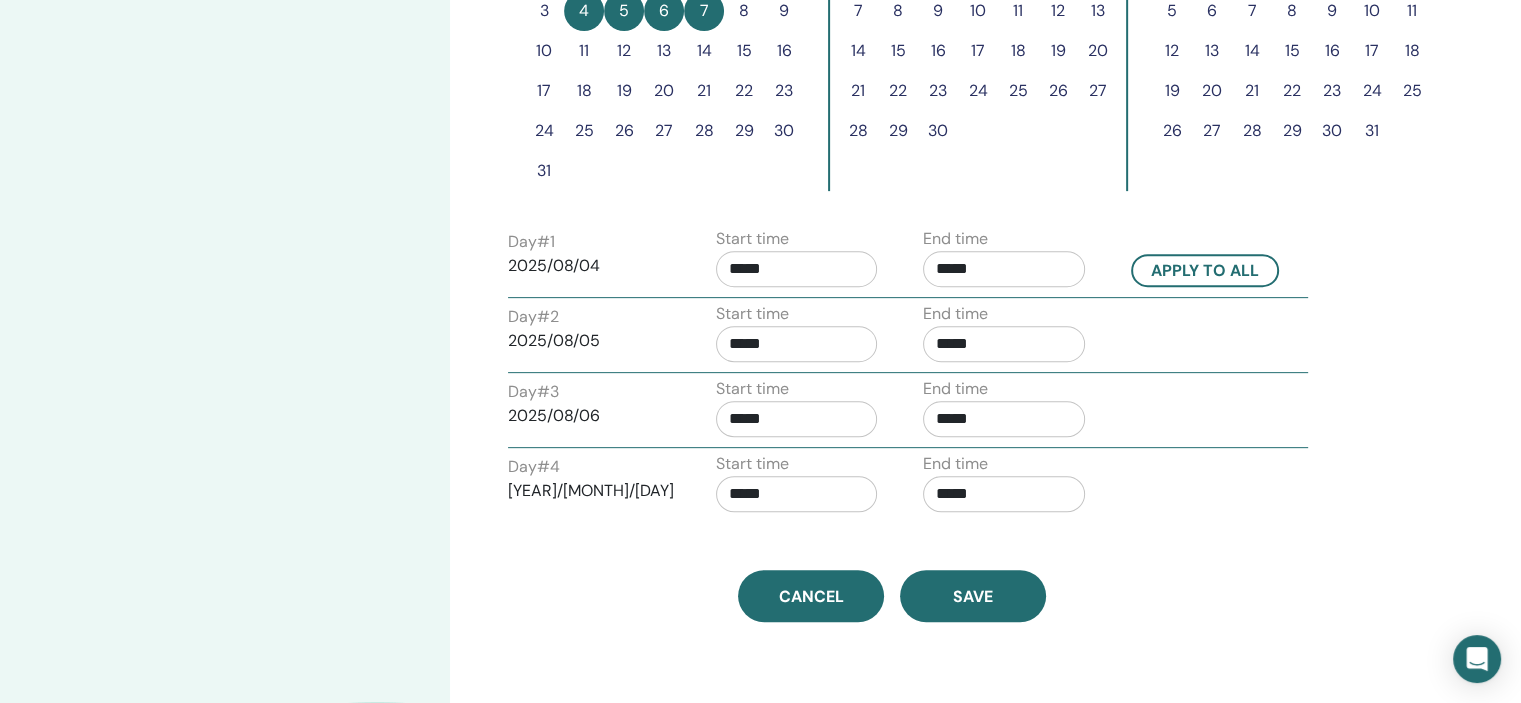 click on "*****" at bounding box center [797, 269] 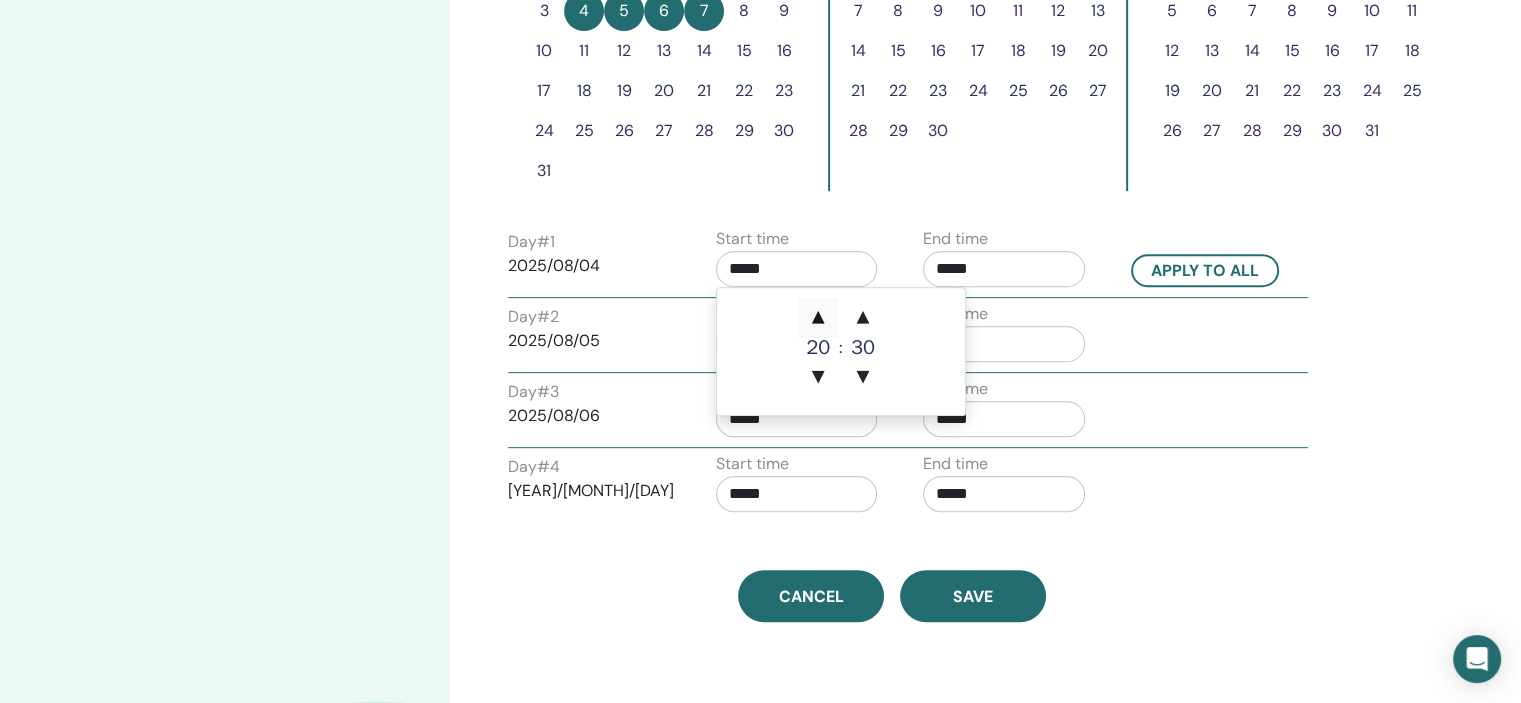 click on "▲" at bounding box center [818, 318] 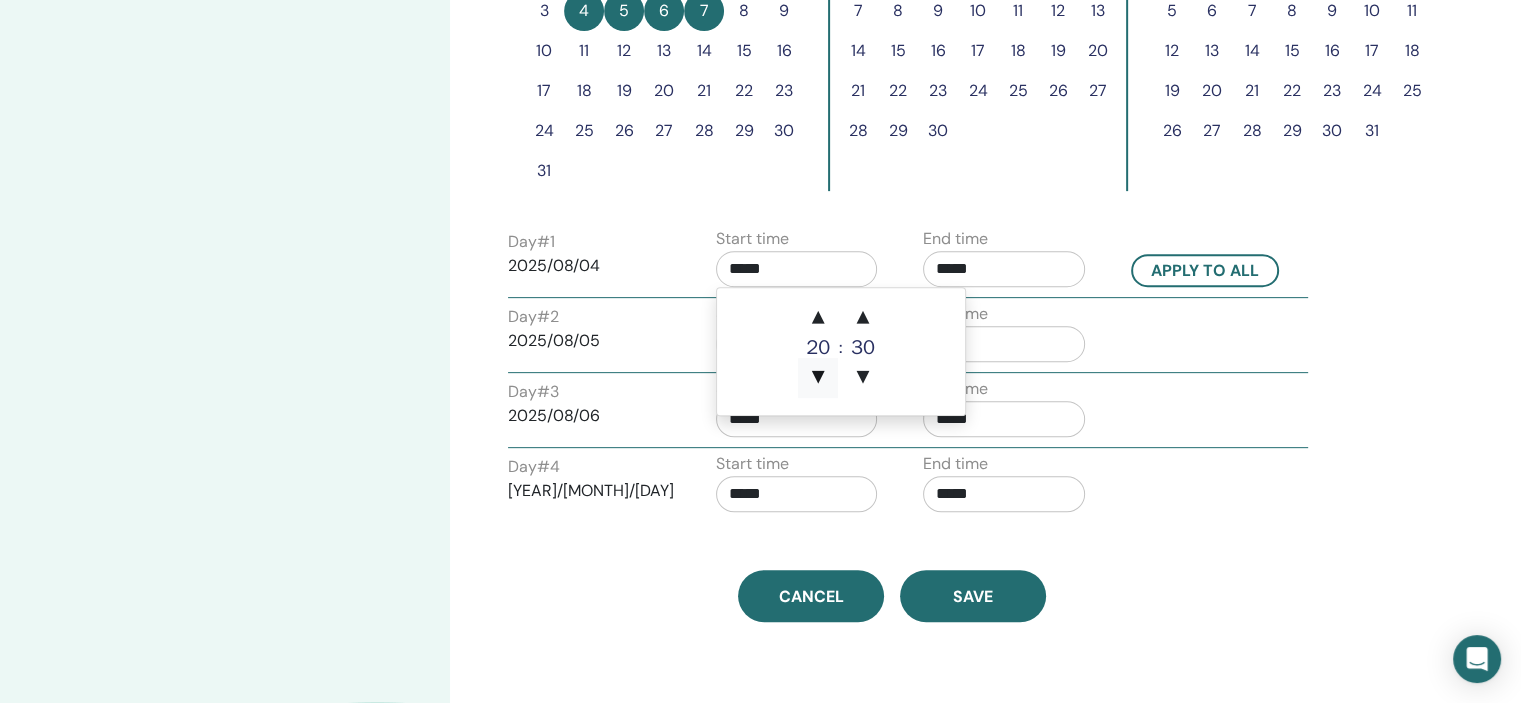 click on "▼" at bounding box center [818, 378] 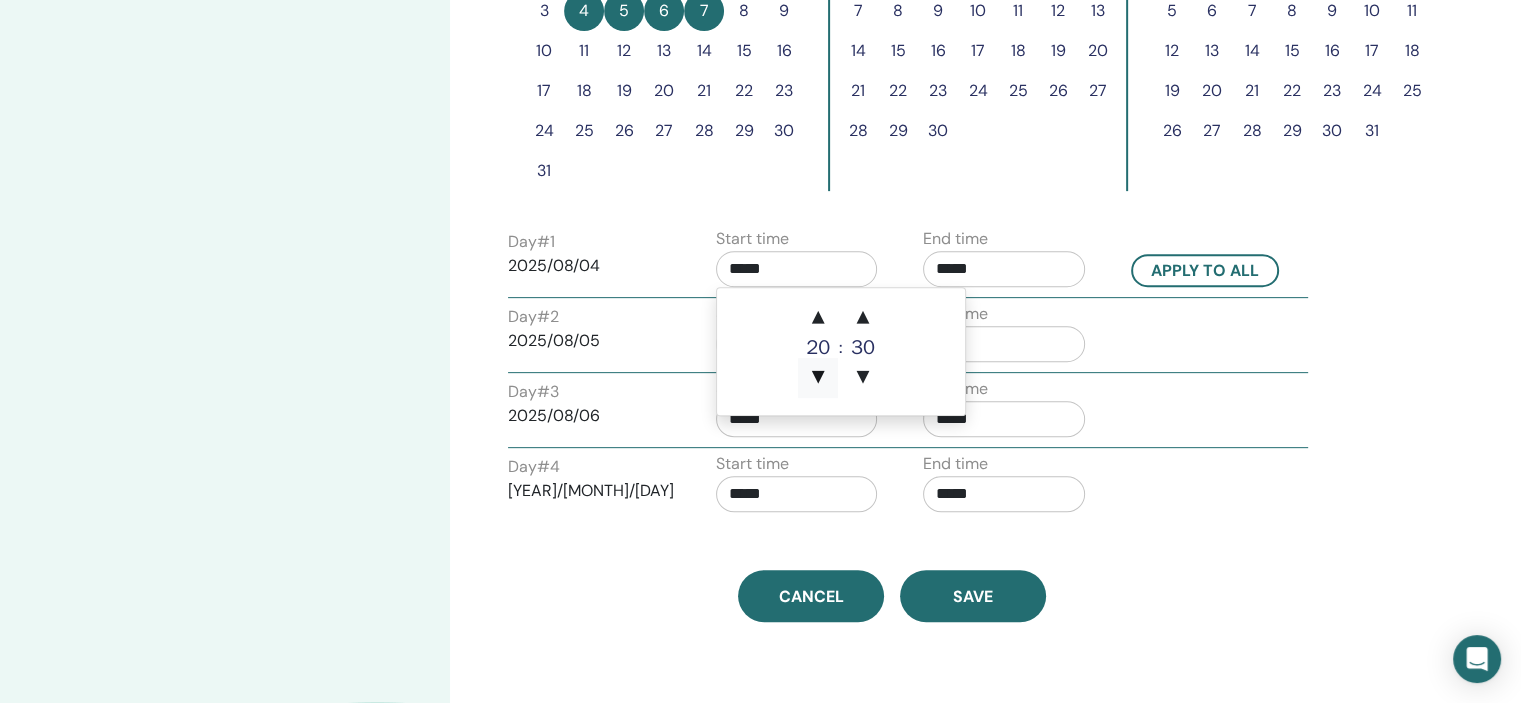 type on "*****" 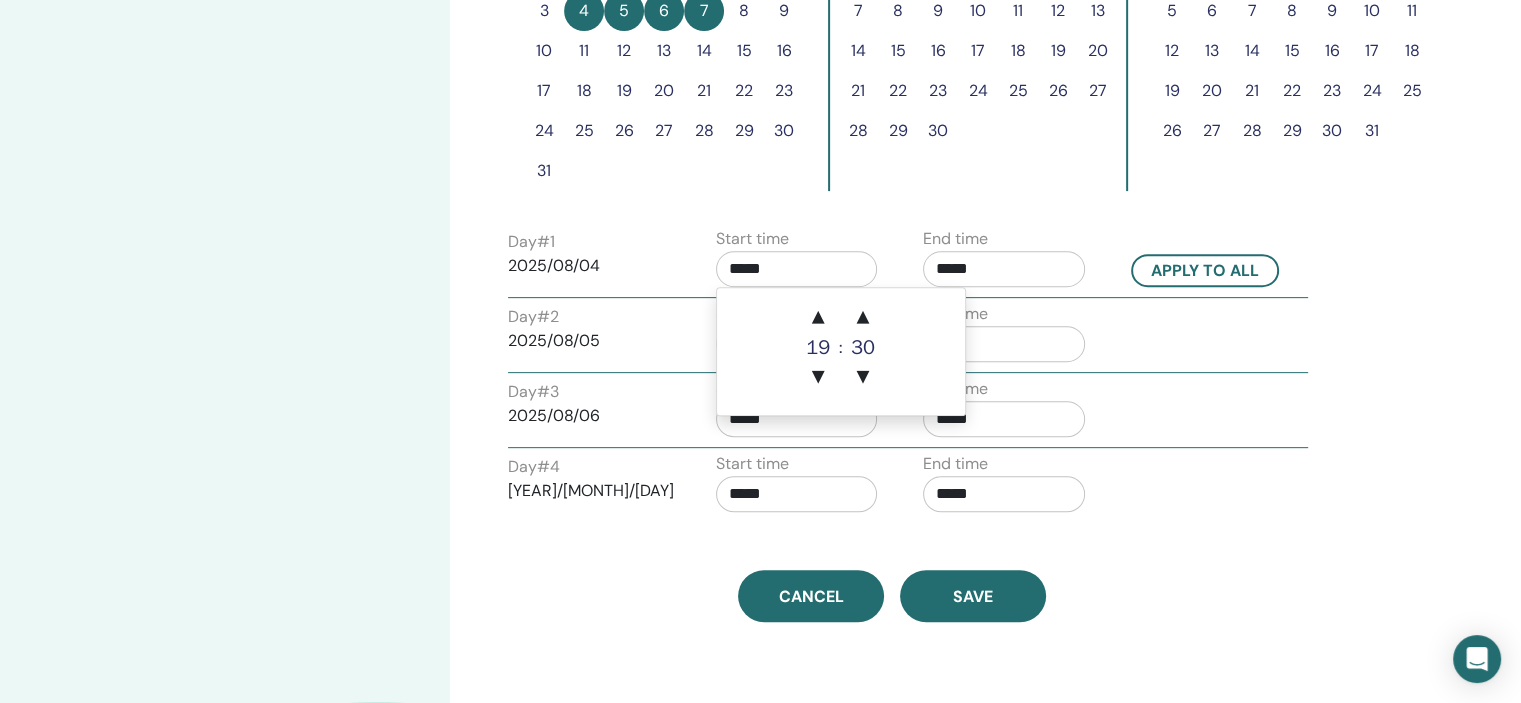 click on "*****" at bounding box center (1004, 269) 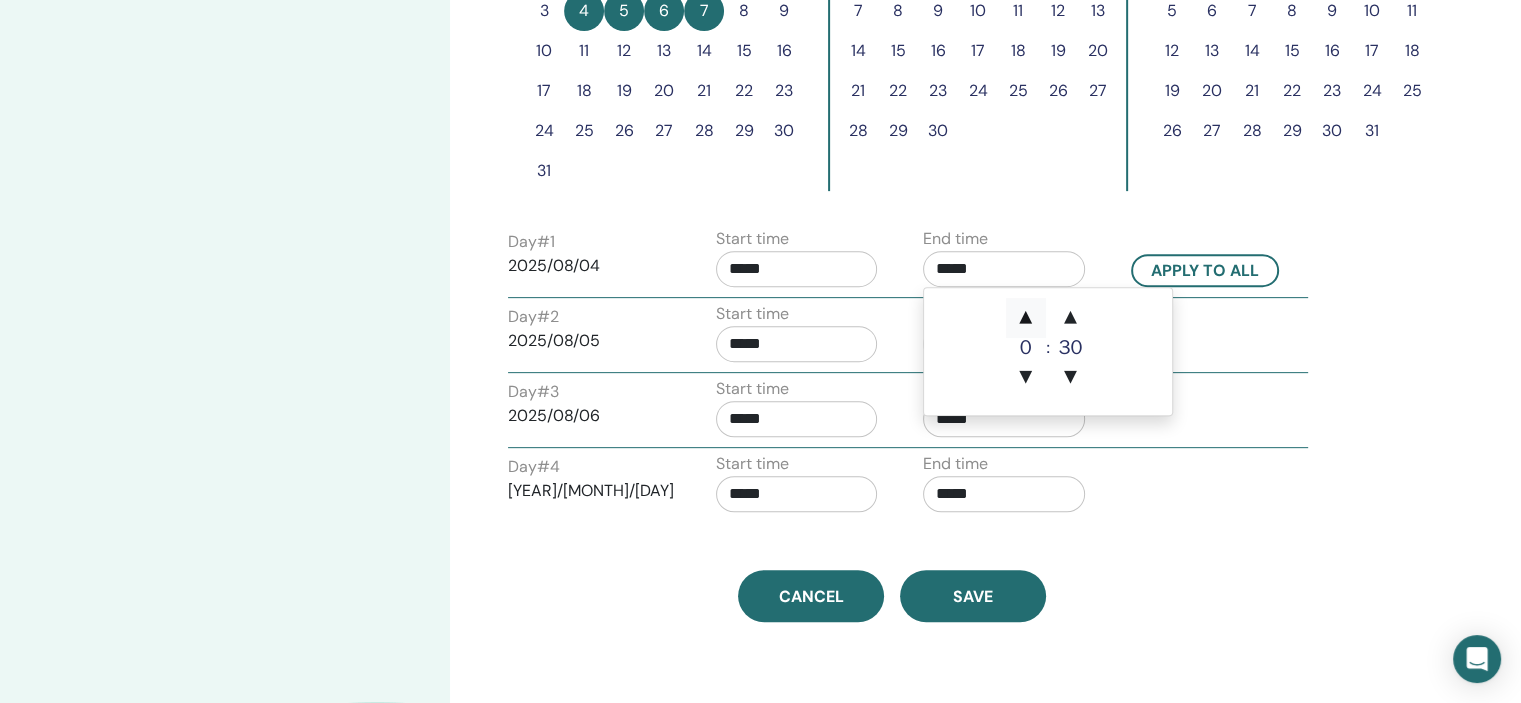 click on "▲" at bounding box center (1026, 318) 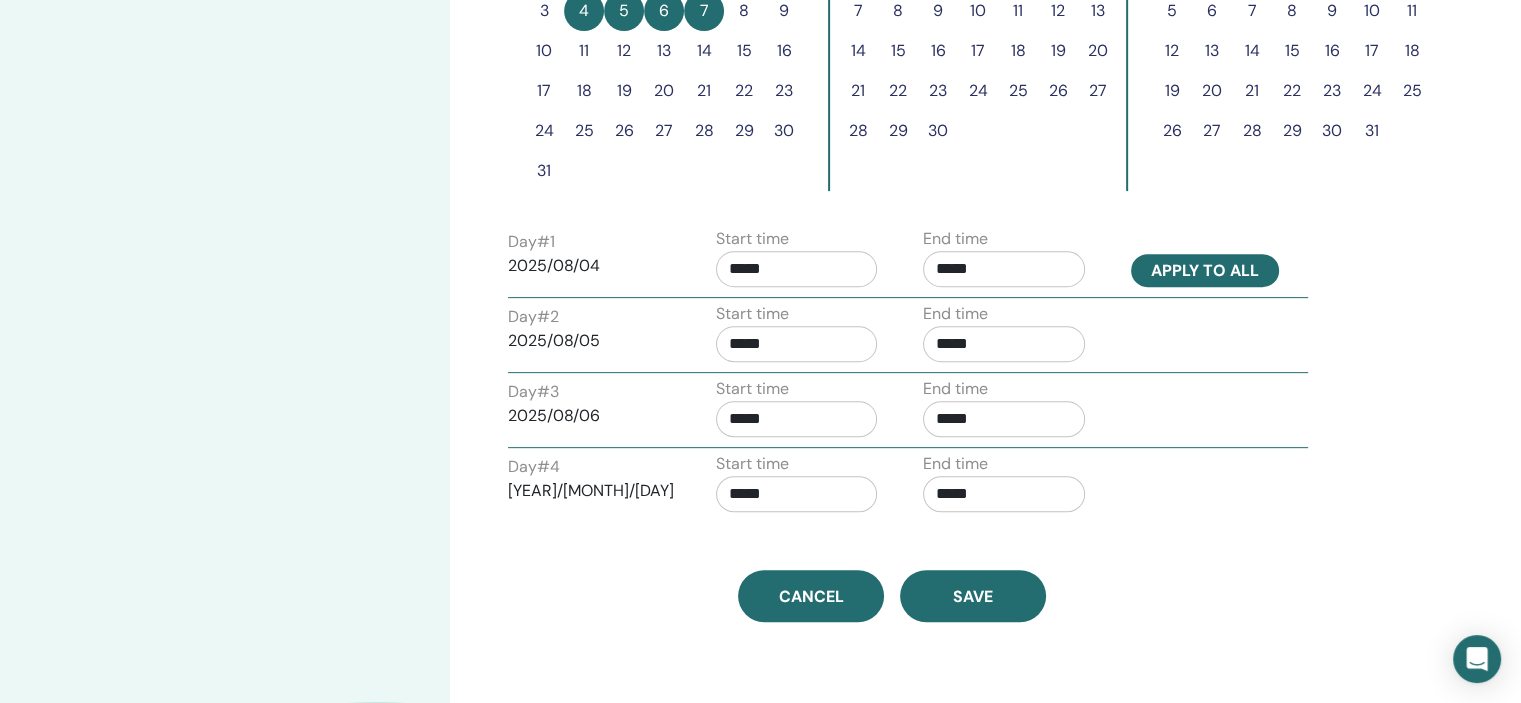 click on "Apply to all" at bounding box center [1205, 270] 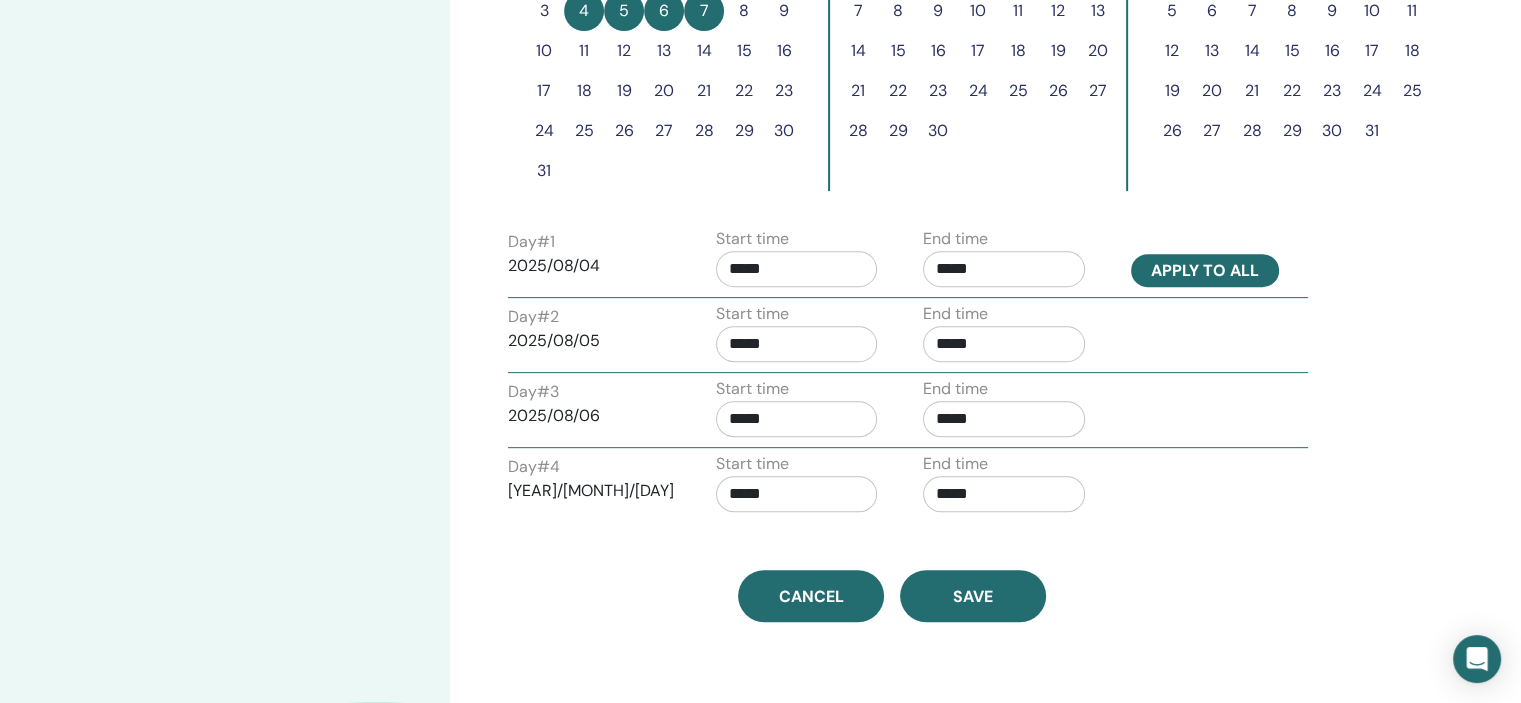 type on "*****" 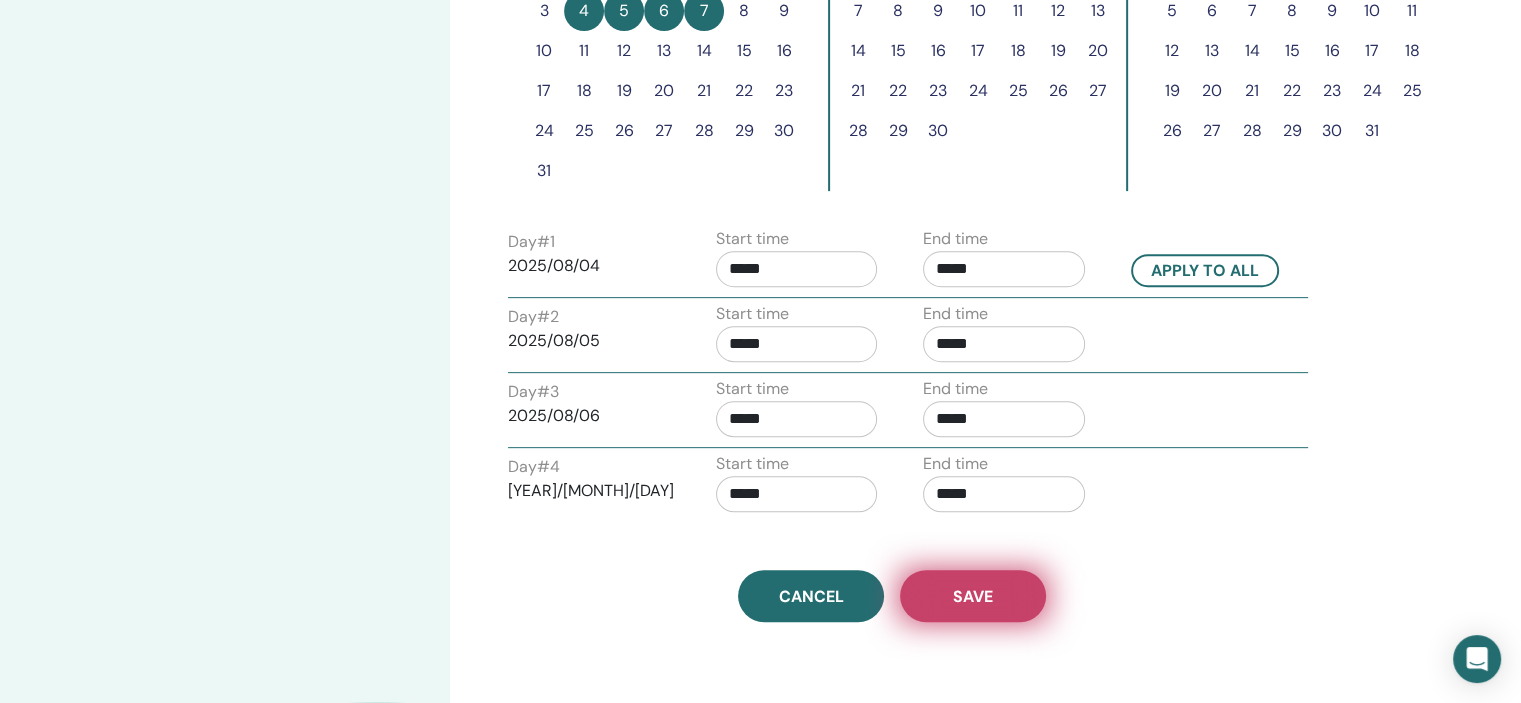 click on "Save" at bounding box center [973, 596] 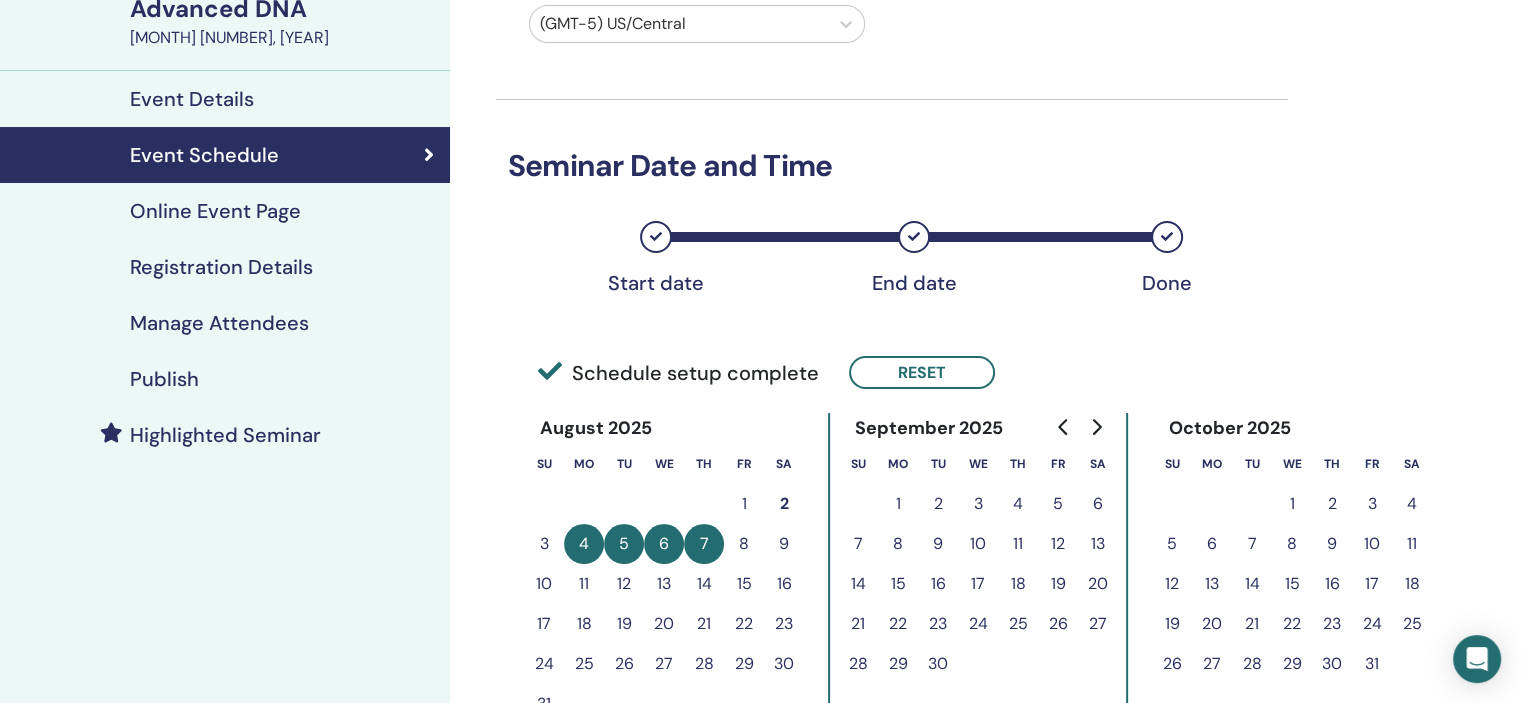 scroll, scrollTop: 0, scrollLeft: 0, axis: both 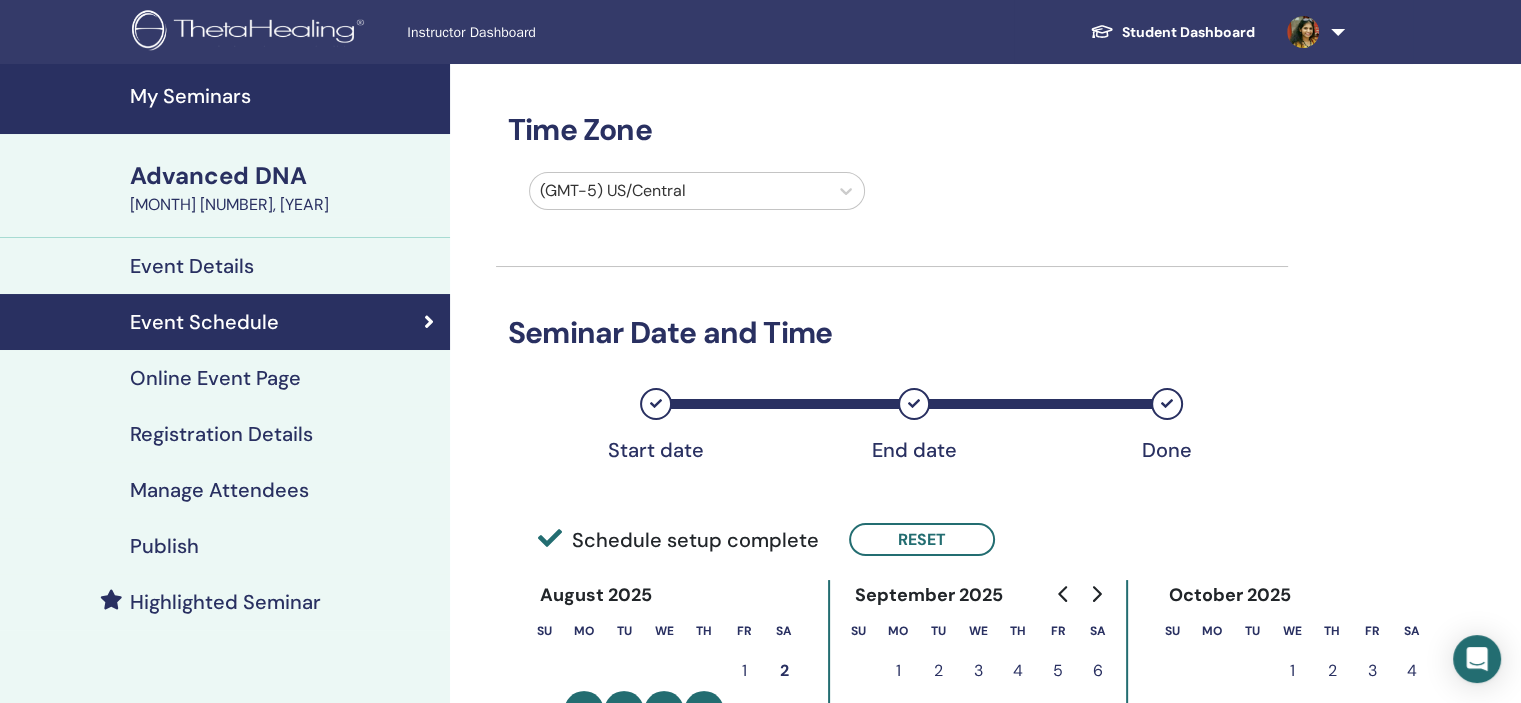 click on "Publish" at bounding box center (225, 546) 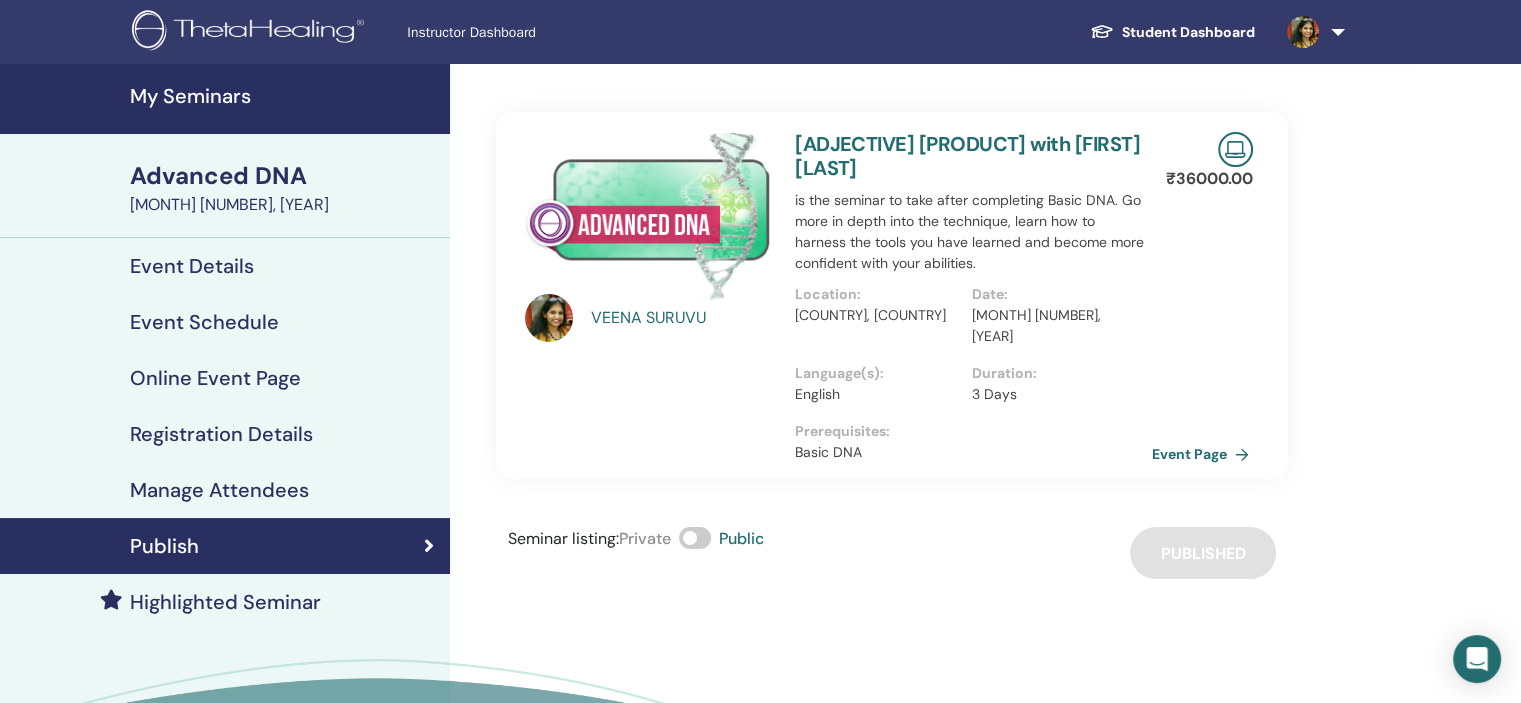 click on "Event Page" at bounding box center [1204, 454] 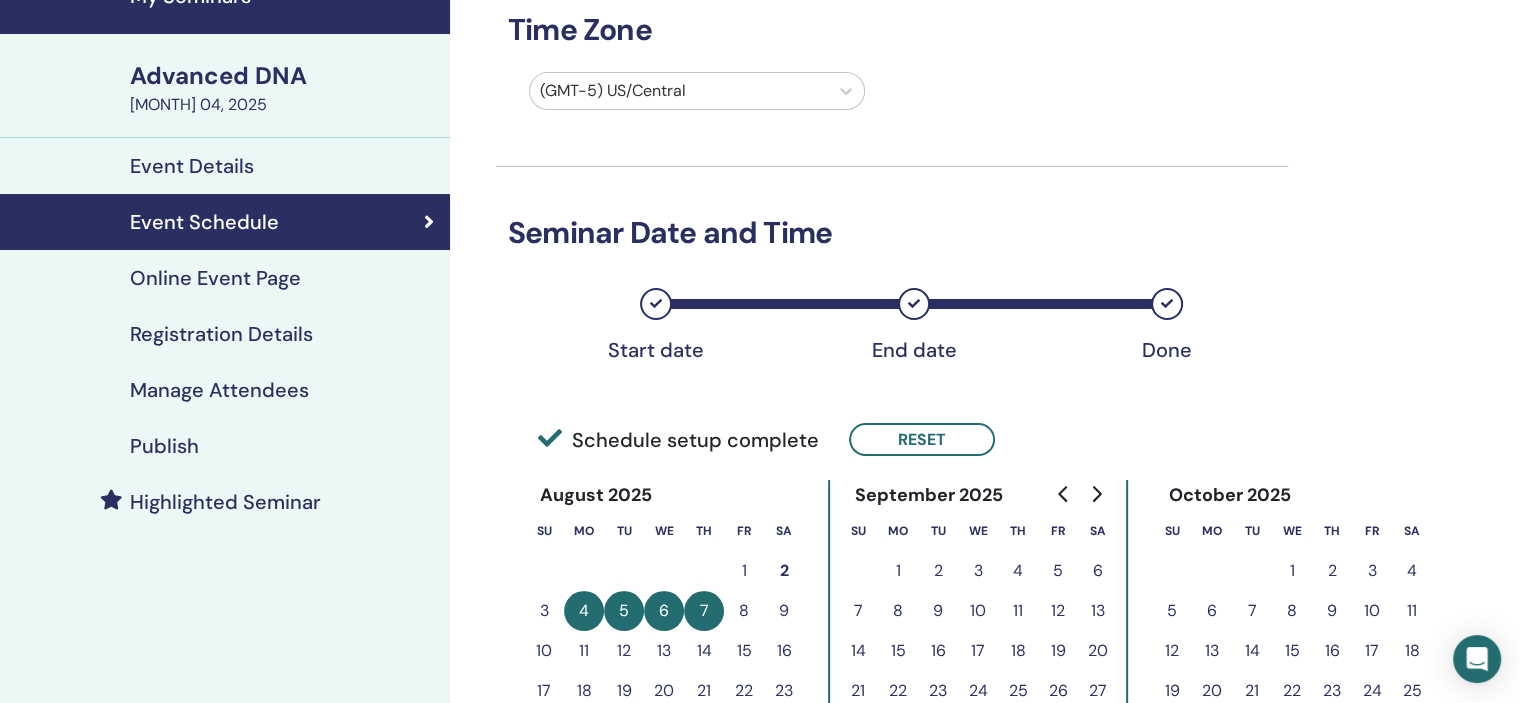 scroll, scrollTop: 0, scrollLeft: 0, axis: both 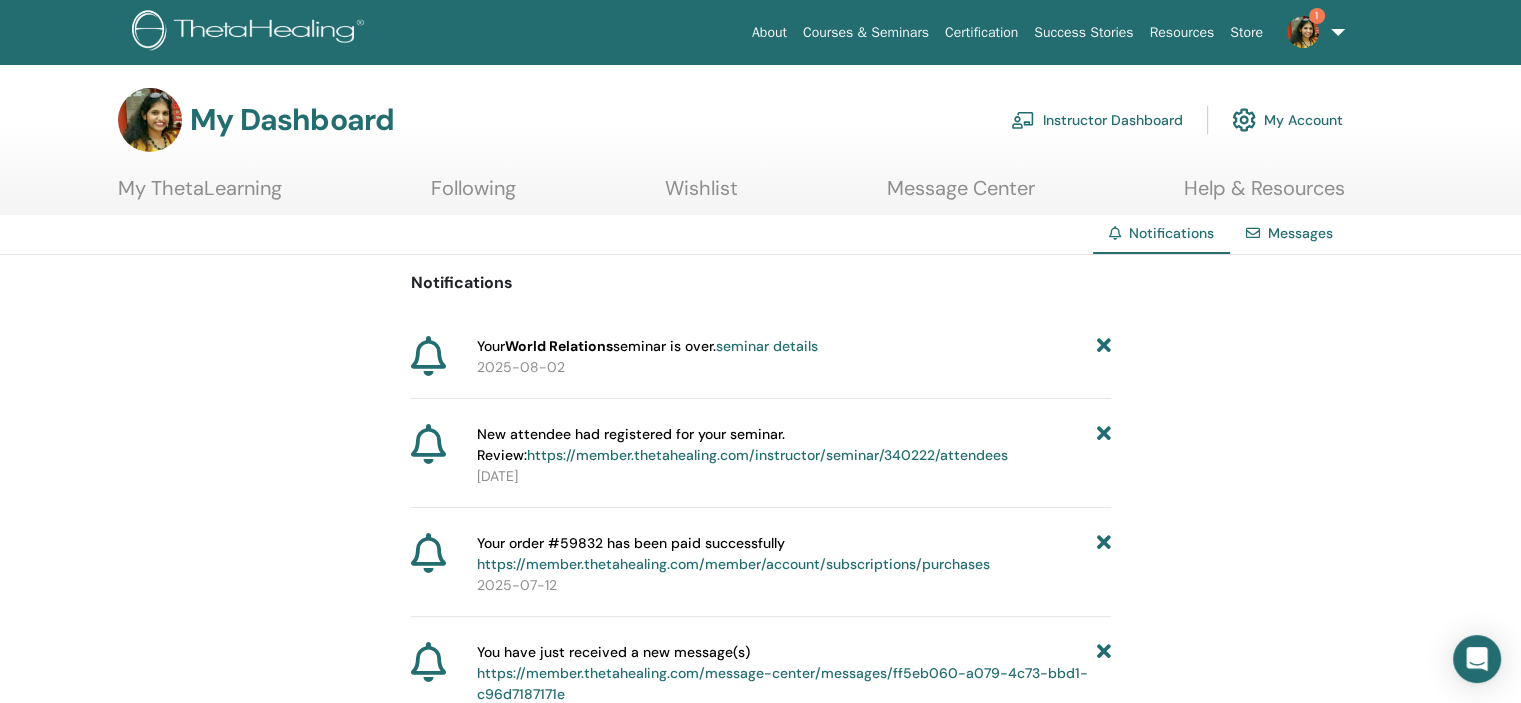 click at bounding box center (1103, 346) 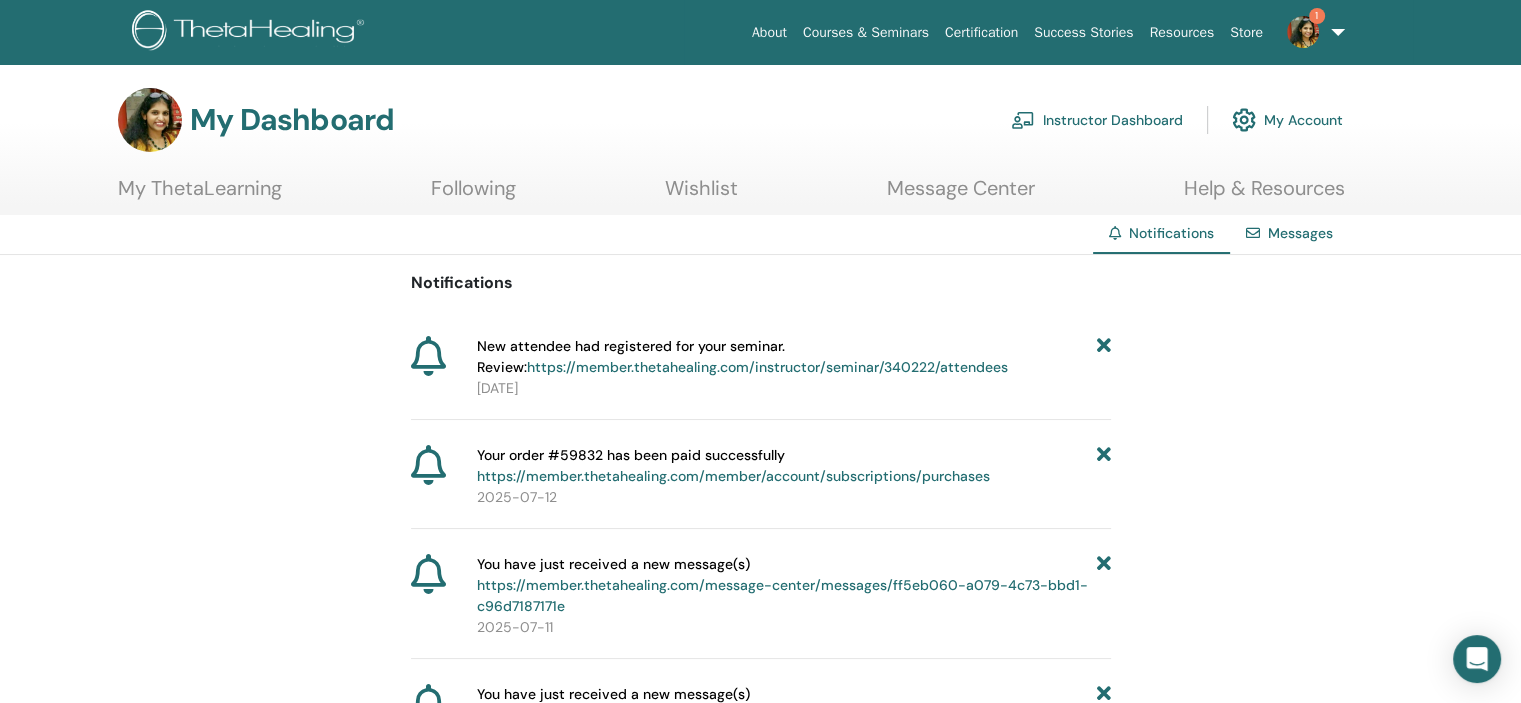 click on "1" at bounding box center [1303, 31] 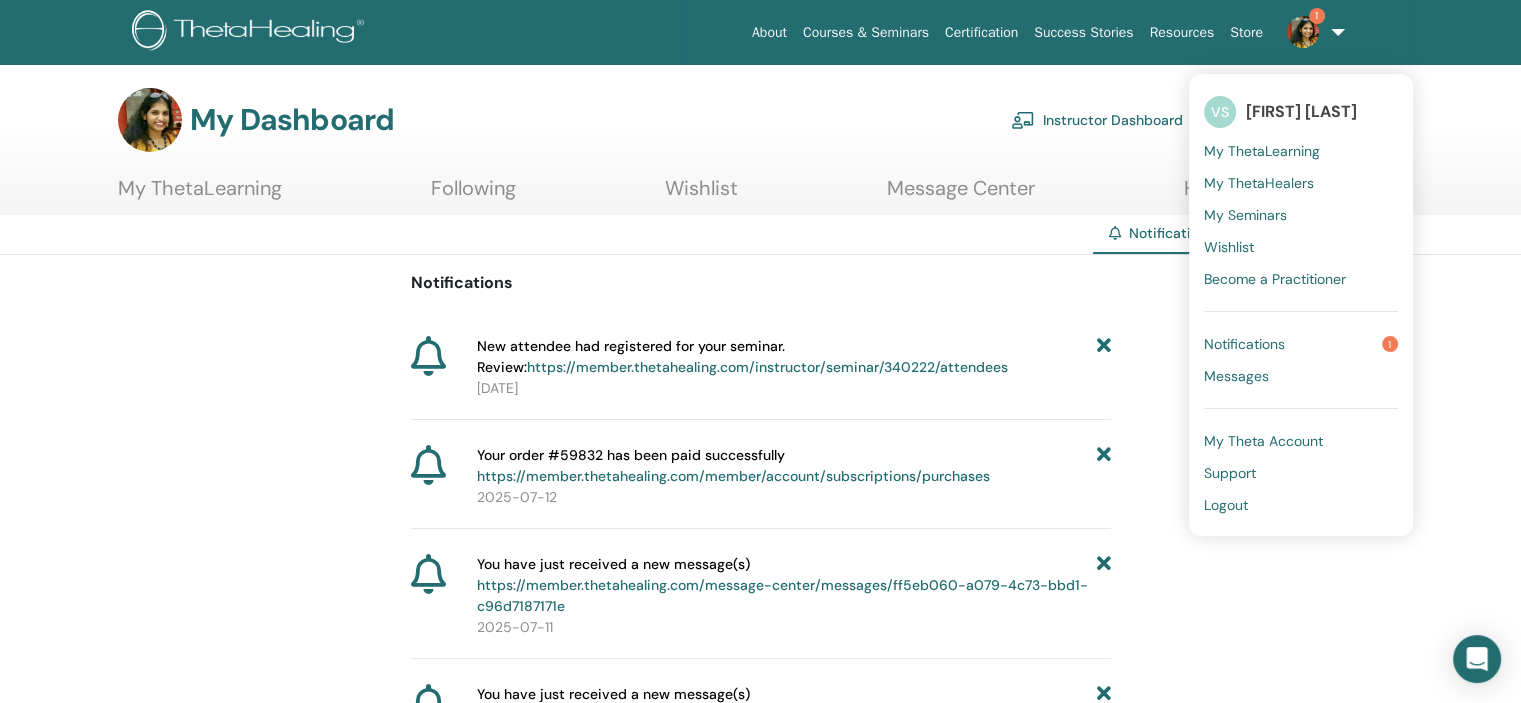 click on "Notifications" at bounding box center [1244, 344] 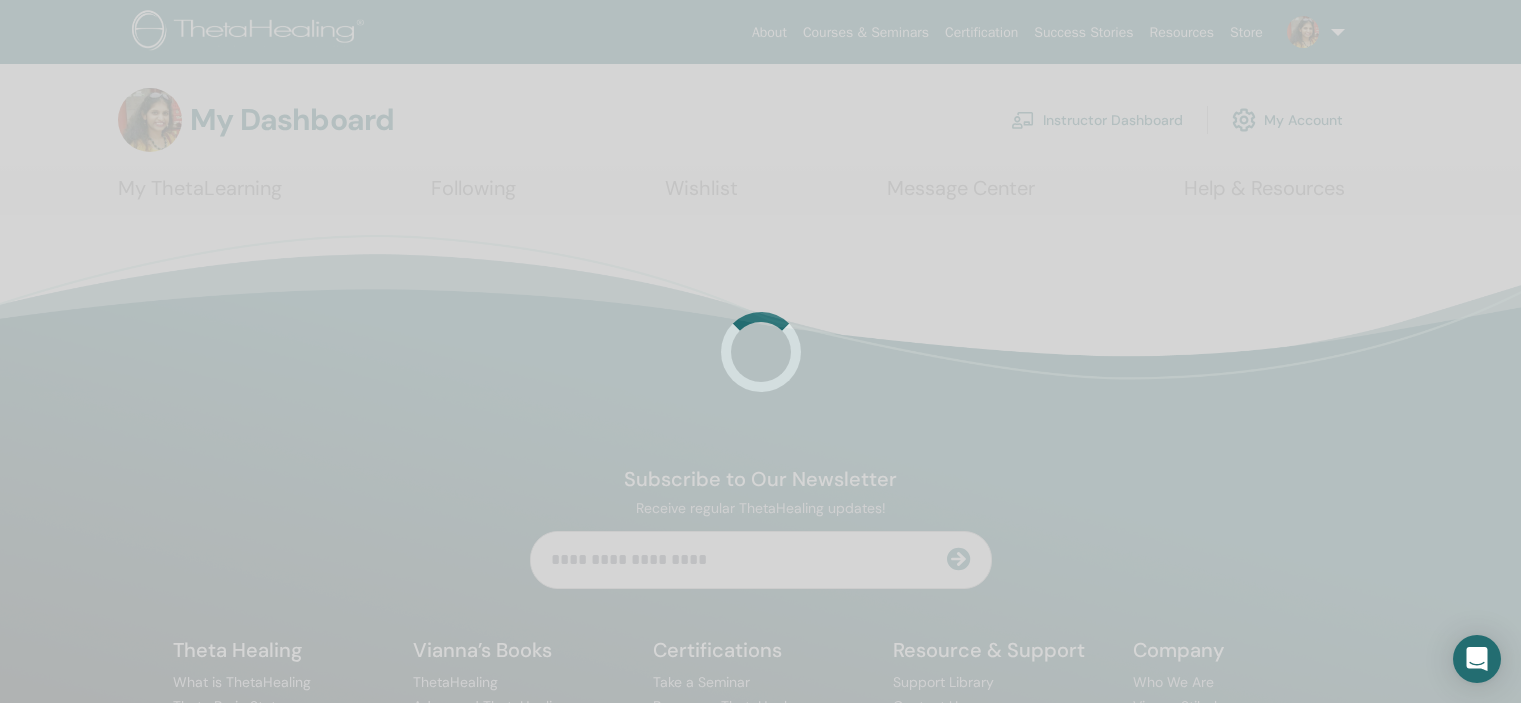 scroll, scrollTop: 0, scrollLeft: 0, axis: both 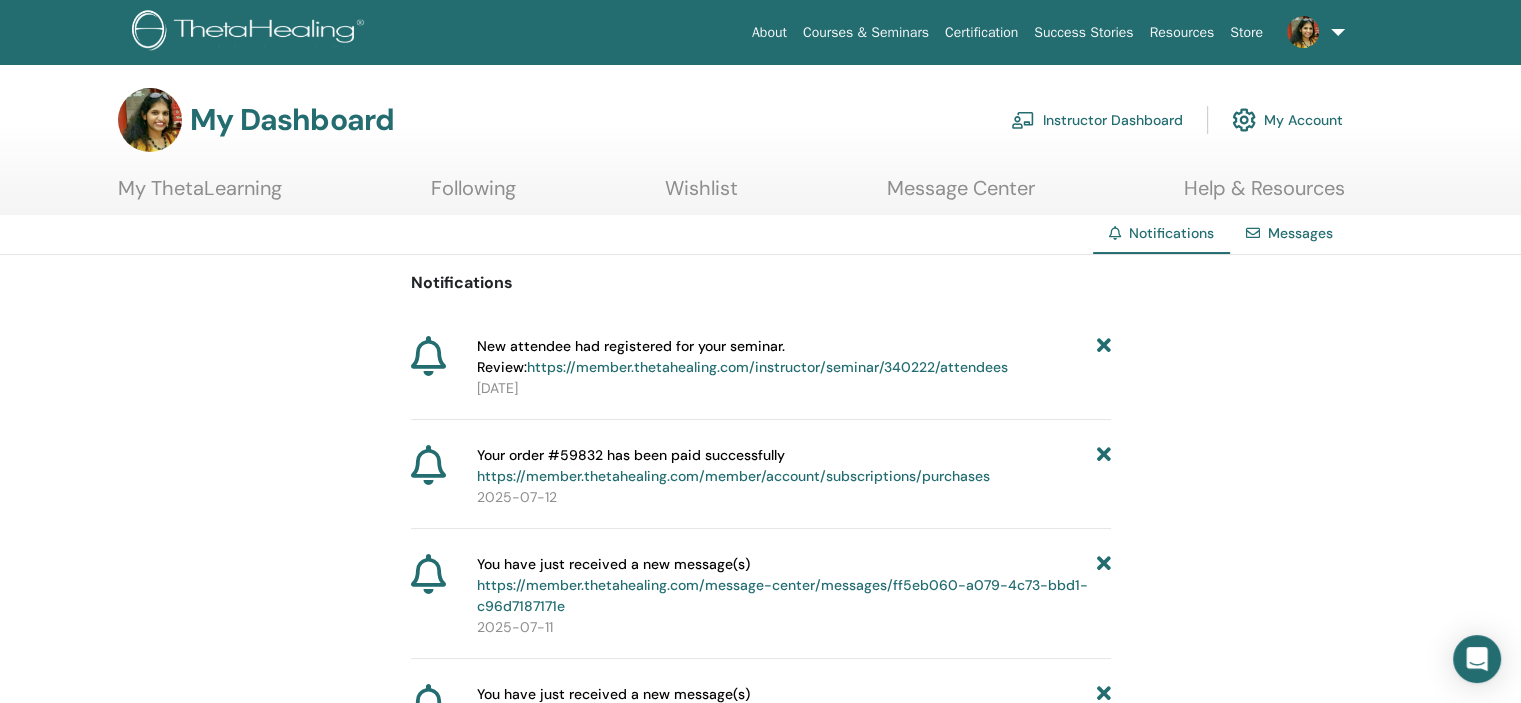 click on "https://member.thetahealing.com/instructor/seminar/340222/attendees" at bounding box center [767, 367] 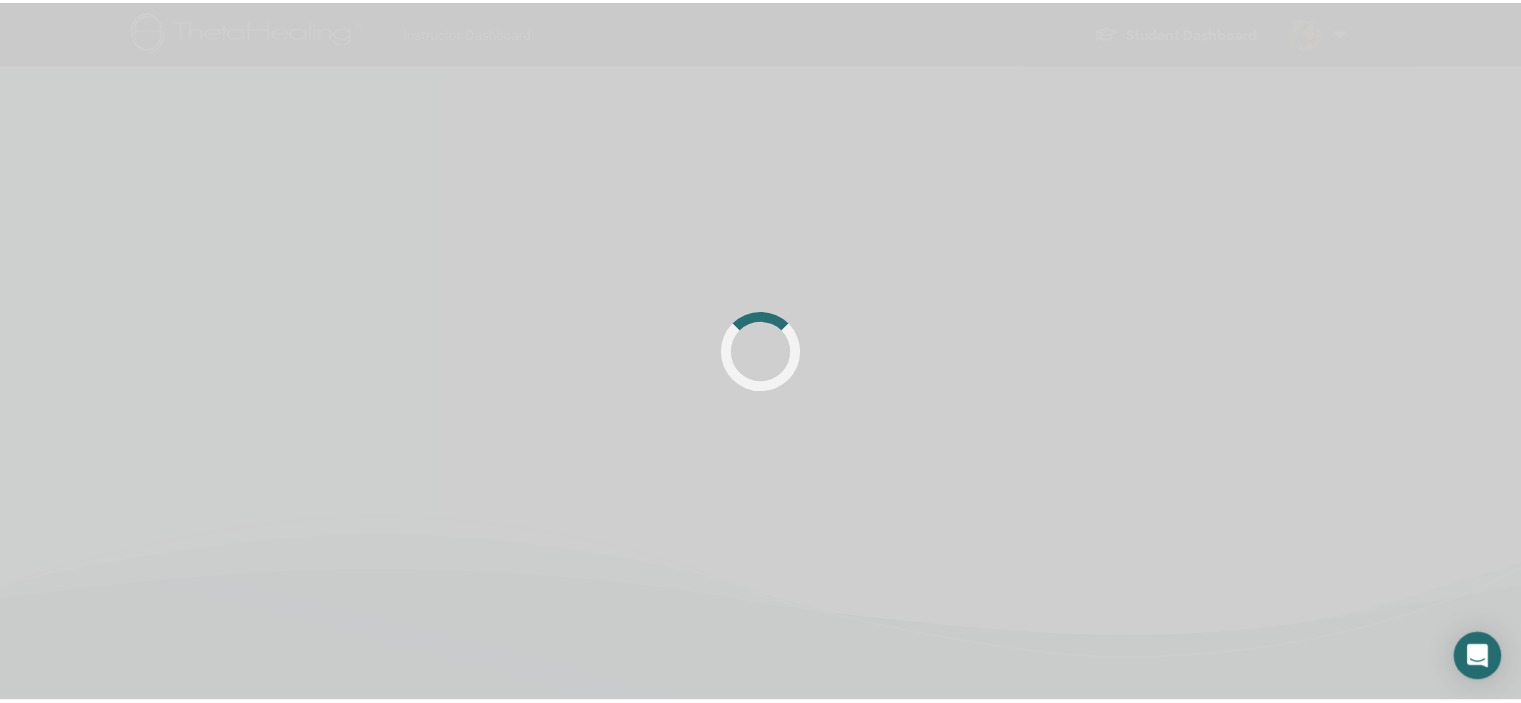 scroll, scrollTop: 0, scrollLeft: 0, axis: both 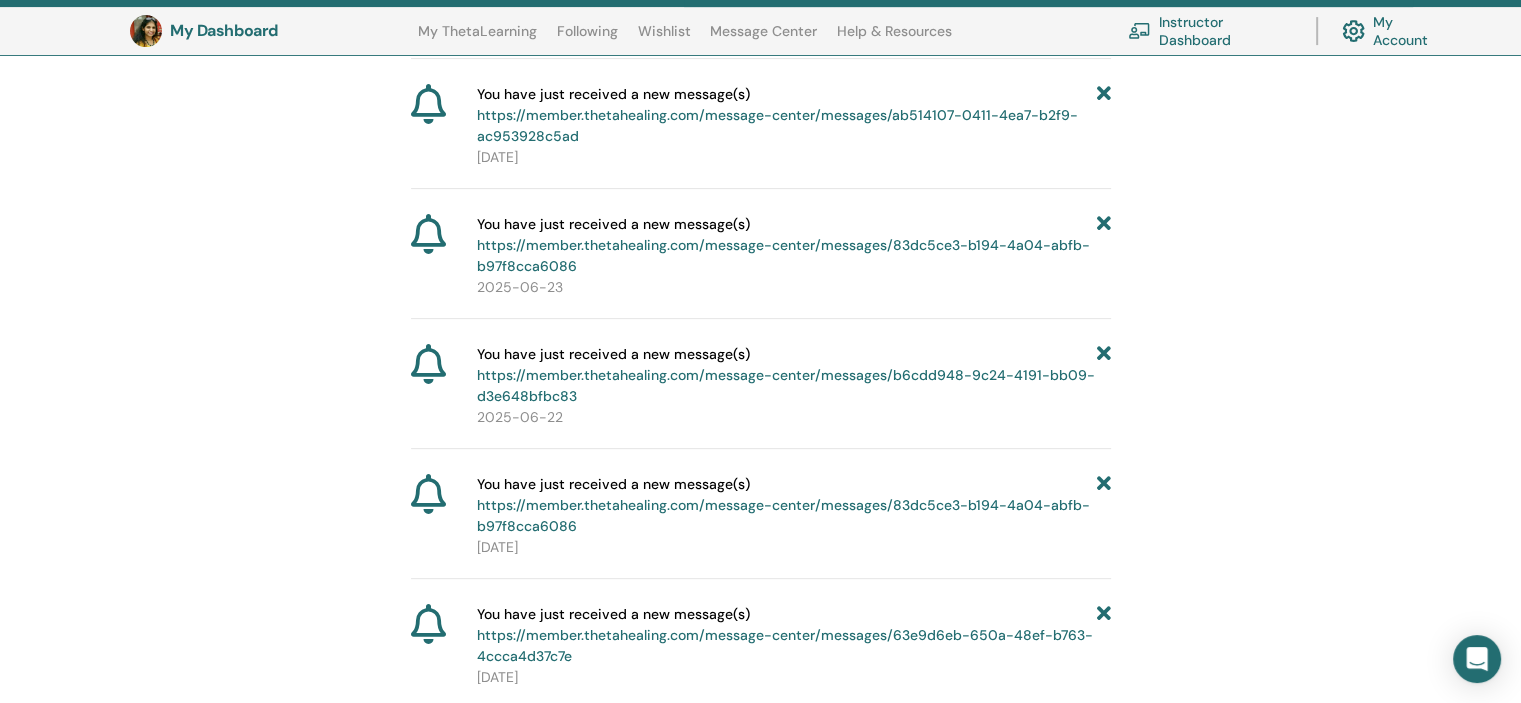 click on "Notifications New attendee had registered for your seminar. Review:  https://member.thetahealing.com/instructor/seminar/340222/attendees [DATE] Your order #59832 has been paid successfully
https://member.thetahealing.com/member/account/subscriptions/purchases
[DATE] You have just received a new message(s)
https://member.thetahealing.com/message-center/messages/ff5eb060-a079-4c73-bbd1-c96d7187171e [DATE] You have just received a new message(s)
https://member.thetahealing.com/message-center/messages/ab514107-0411-4ea7-b2f9-ac953928c5ad [DATE] You have just received a new message(s)
https://member.thetahealing.com/message-center/messages/83dc5ce3-b194-4a04-abfb-b97f8cca6086 [DATE] You have just received a new message(s)
https://member.thetahealing.com/message-center/messages/b6cdd948-9c24-4191-bb09-d3e648bfbc83 [DATE] You have just received a new message(s)
https://member.thetahealing.com/message-center/messages/83dc5ce3-b194-4a04-abfb-b97f8cca6086 [DATE]
[DATE]" at bounding box center [760, 4400] 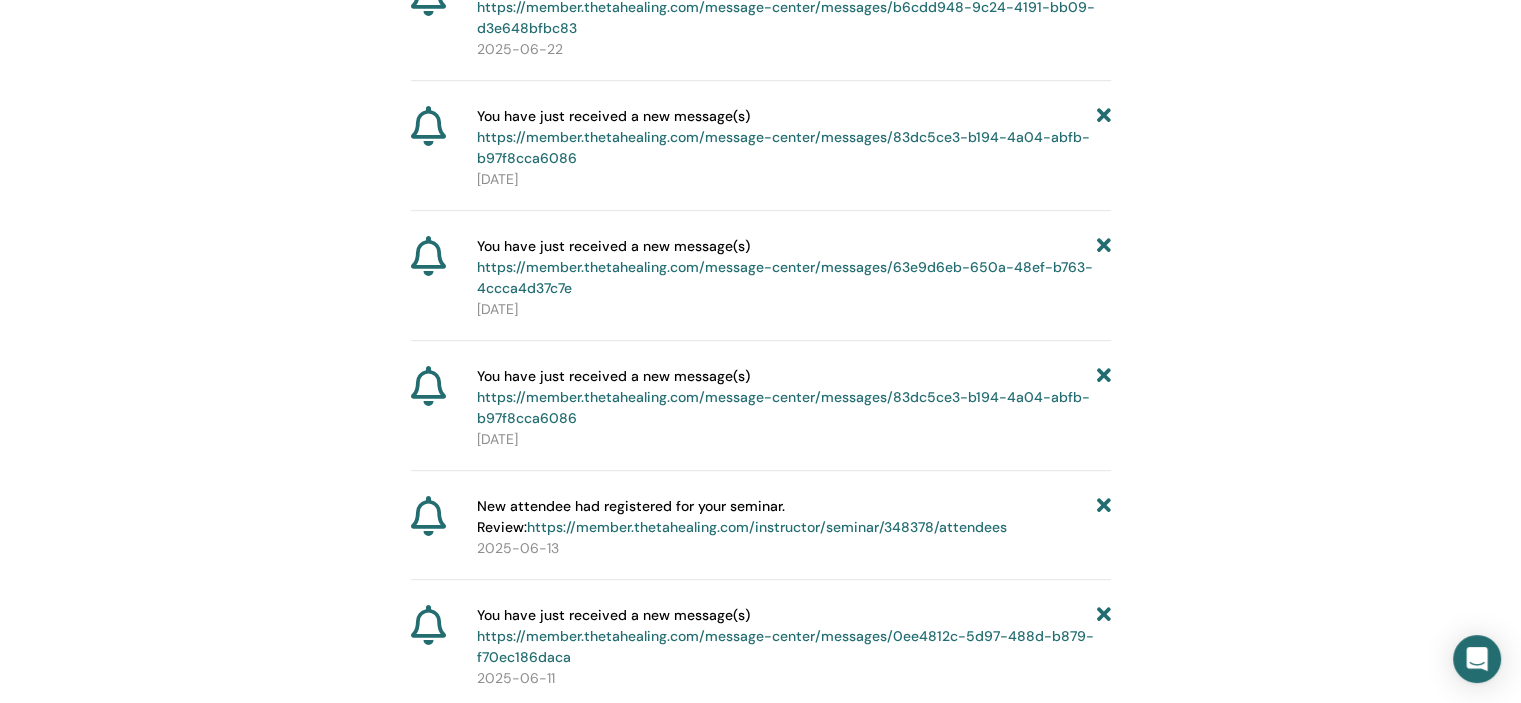 scroll, scrollTop: 1048, scrollLeft: 0, axis: vertical 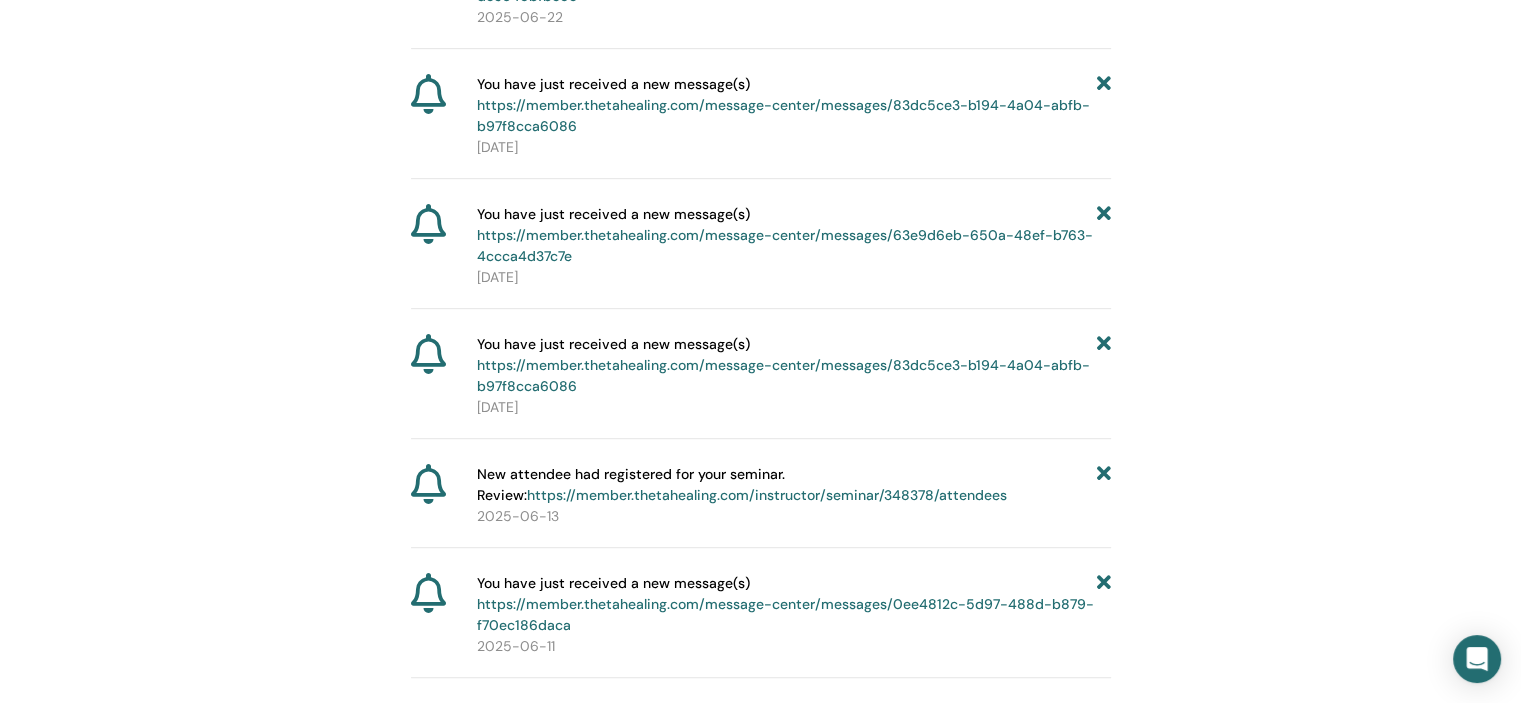 click at bounding box center (1103, 485) 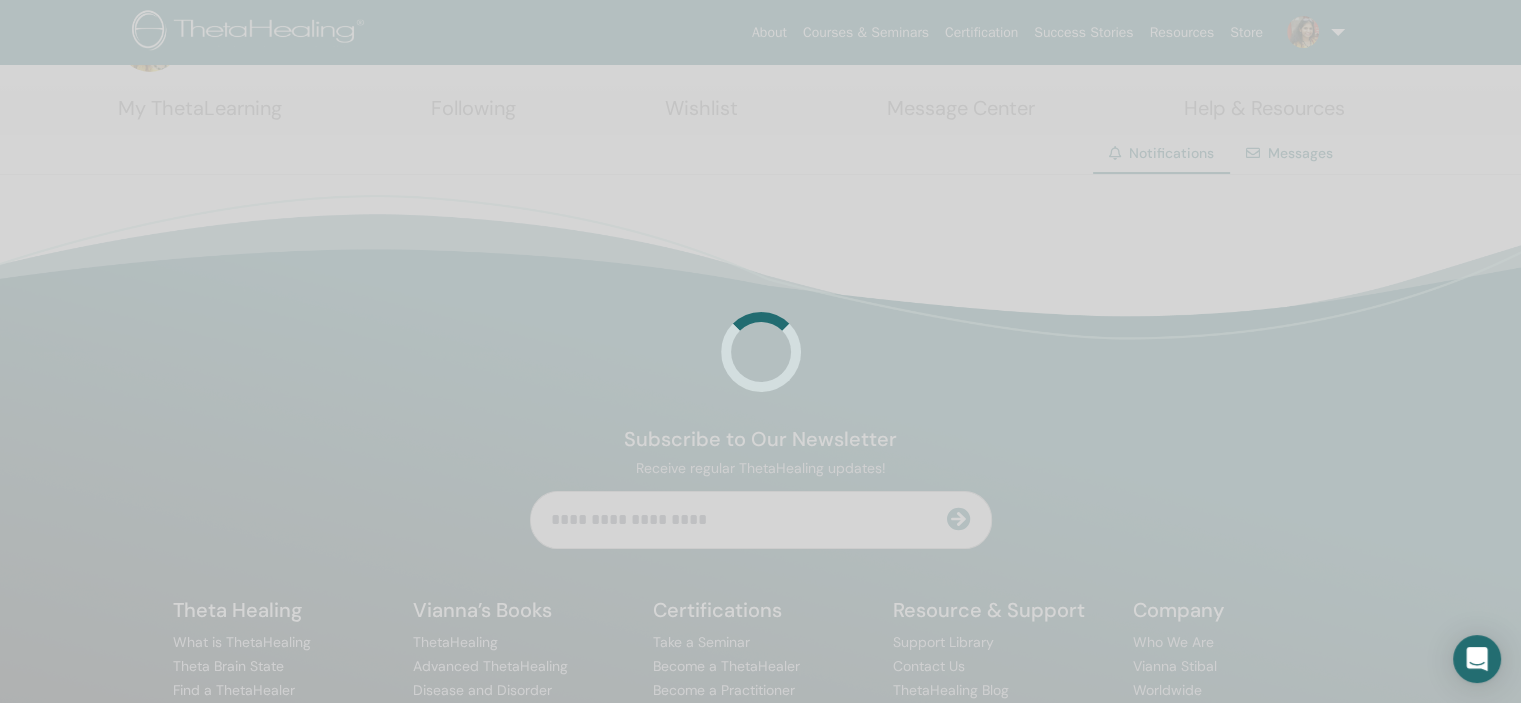 scroll, scrollTop: 0, scrollLeft: 0, axis: both 